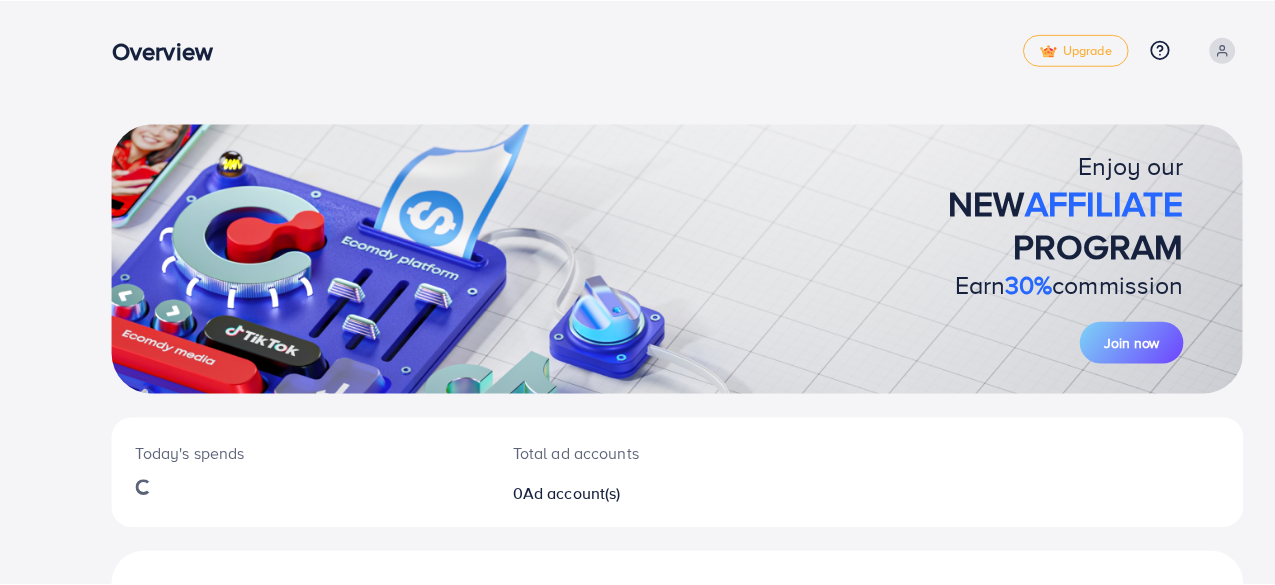 scroll, scrollTop: 0, scrollLeft: 0, axis: both 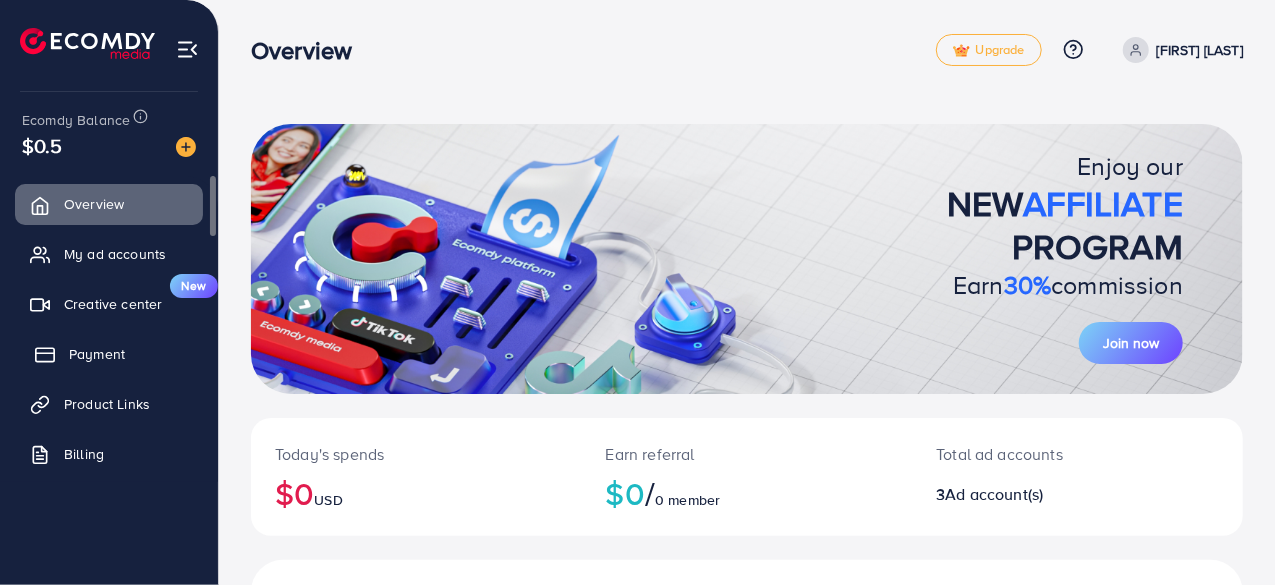 click on "Payment" at bounding box center (97, 354) 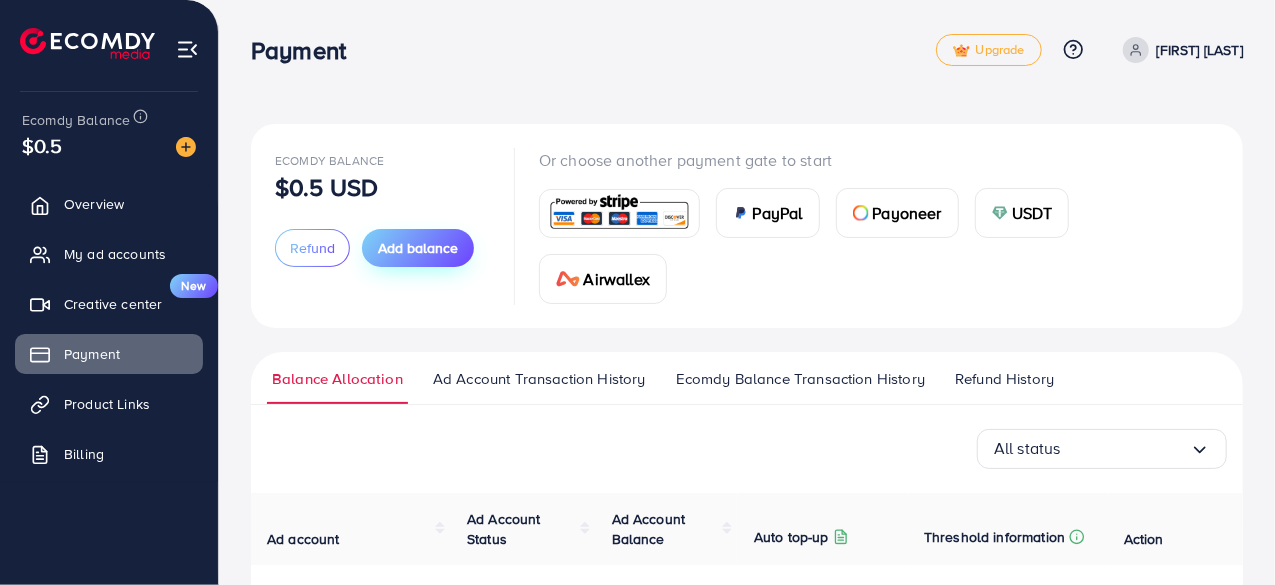 click on "Add balance" at bounding box center [418, 248] 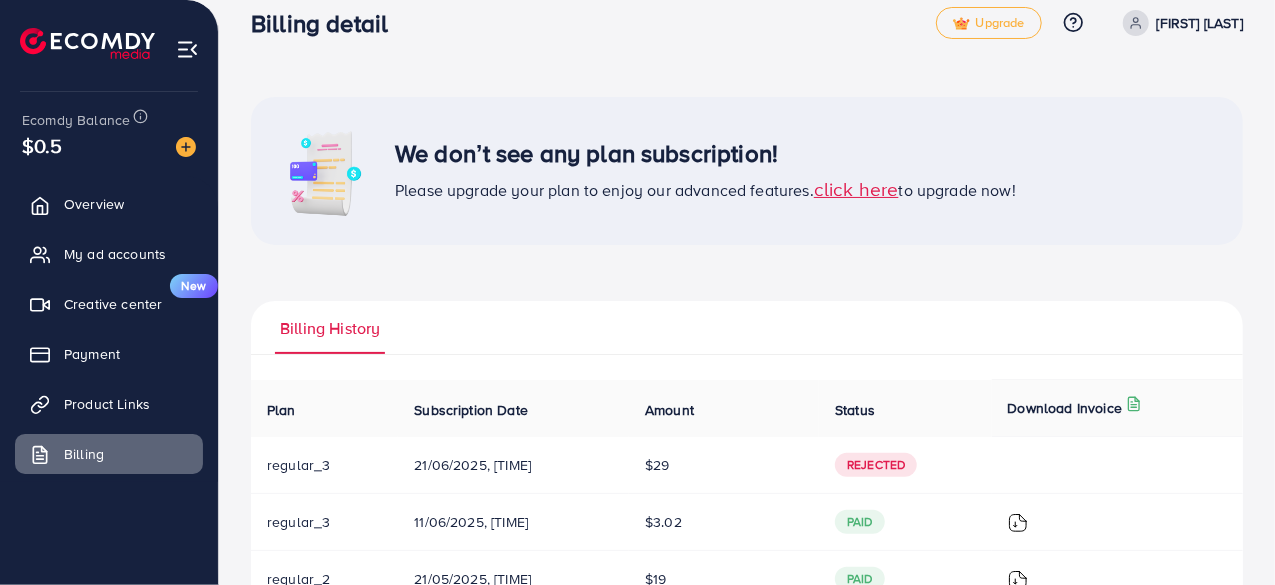 scroll, scrollTop: 0, scrollLeft: 0, axis: both 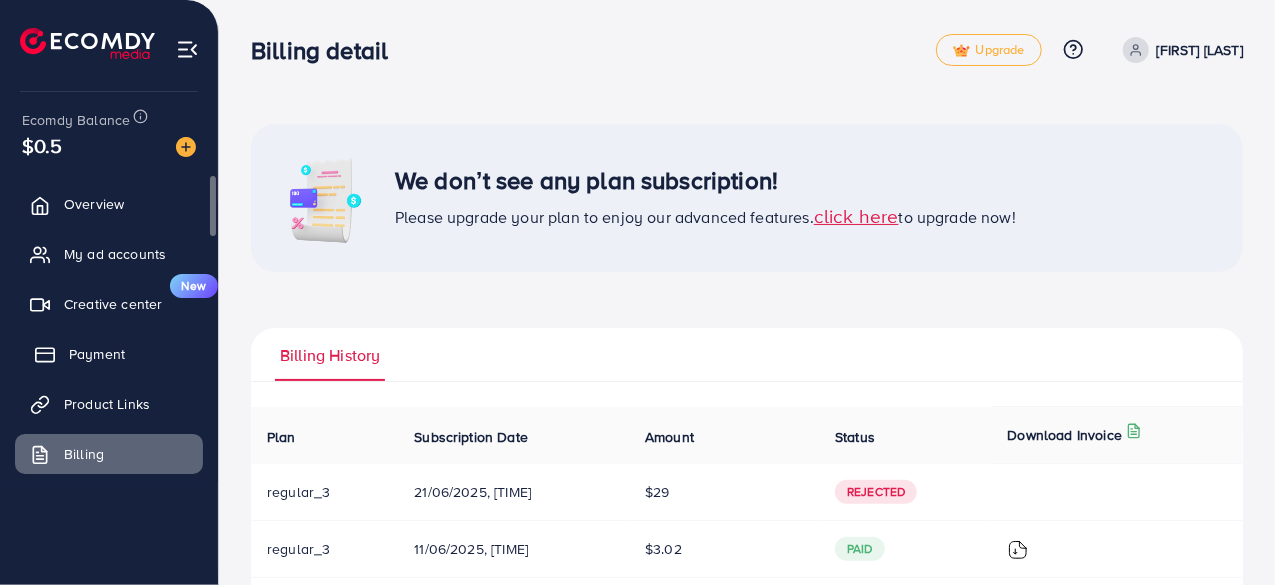click on "Payment" at bounding box center [97, 354] 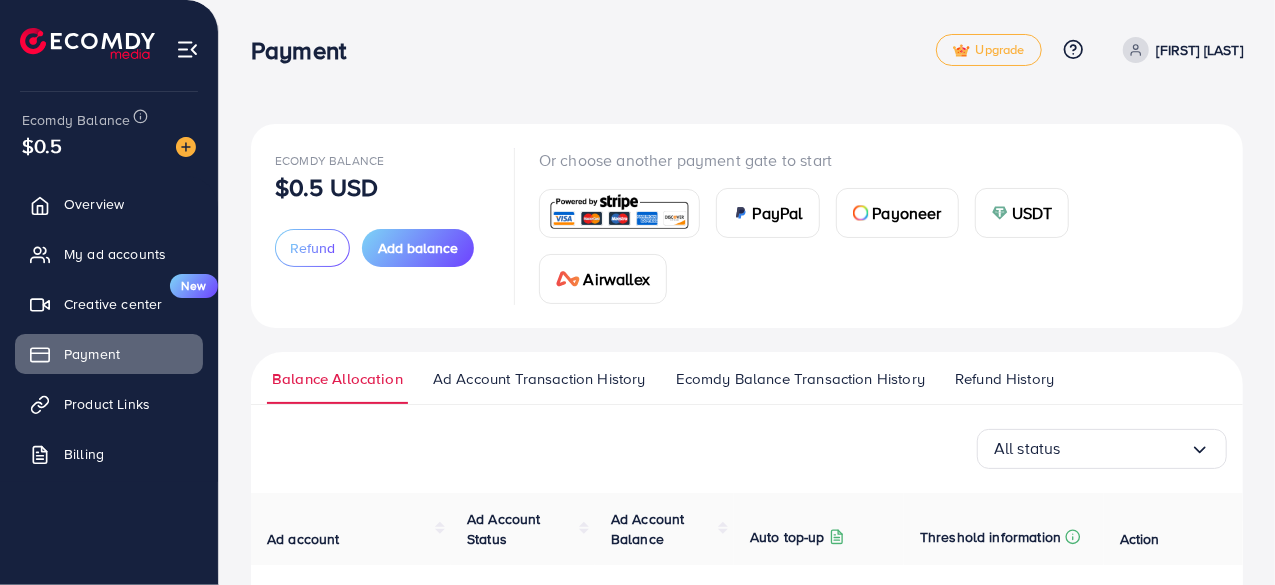 click at bounding box center (619, 213) 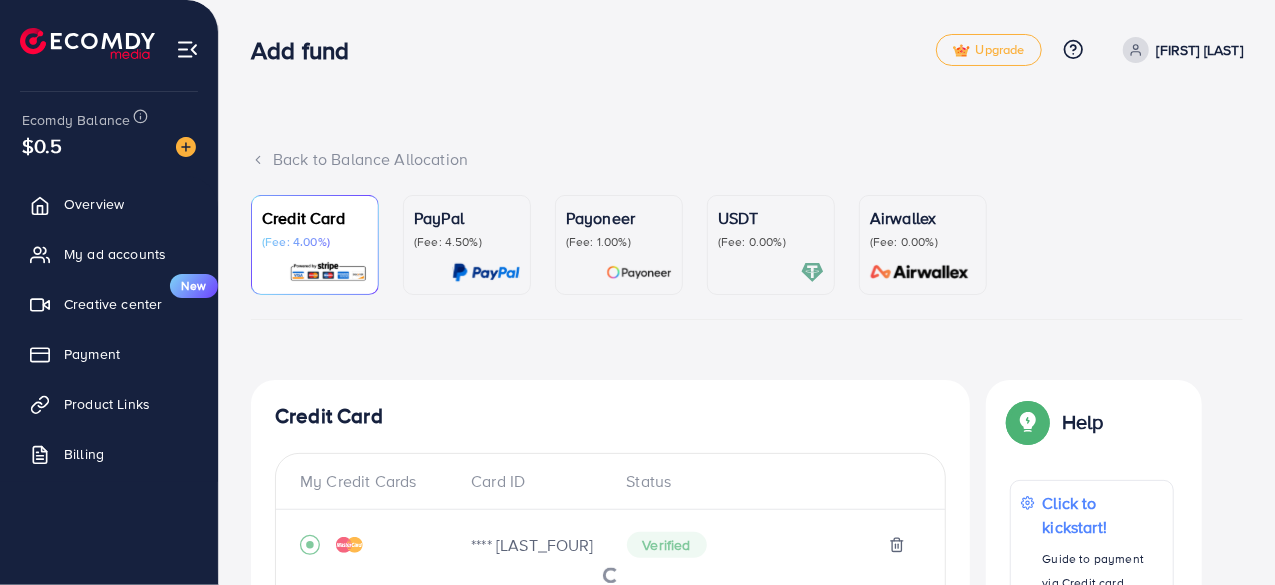 scroll, scrollTop: 646, scrollLeft: 0, axis: vertical 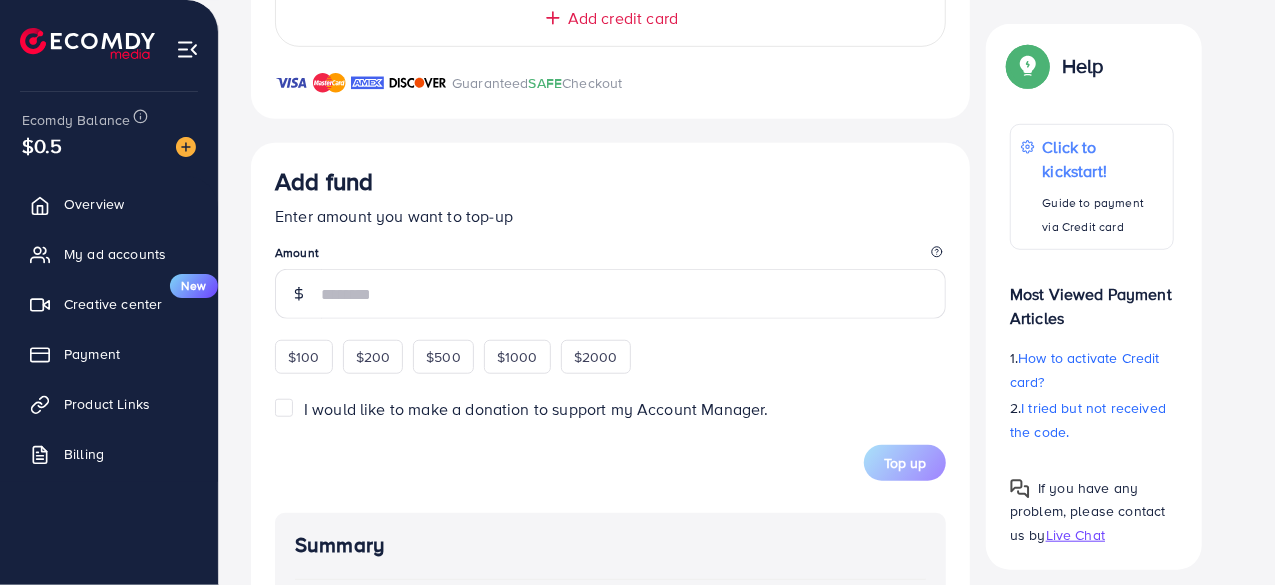 click at bounding box center (633, 294) 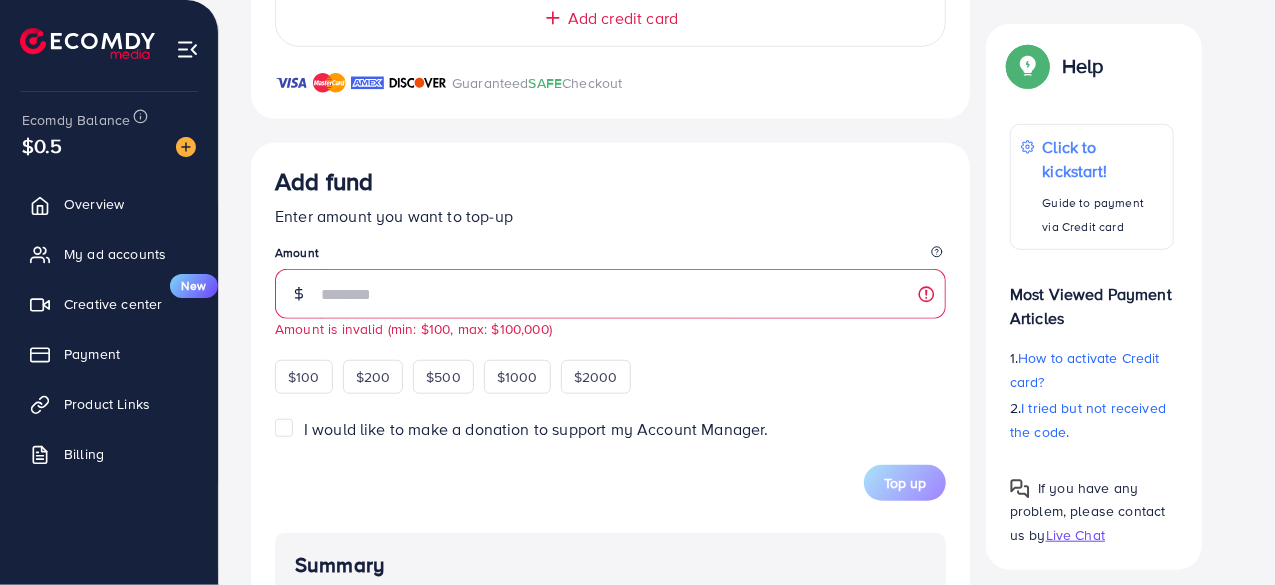 type on "***" 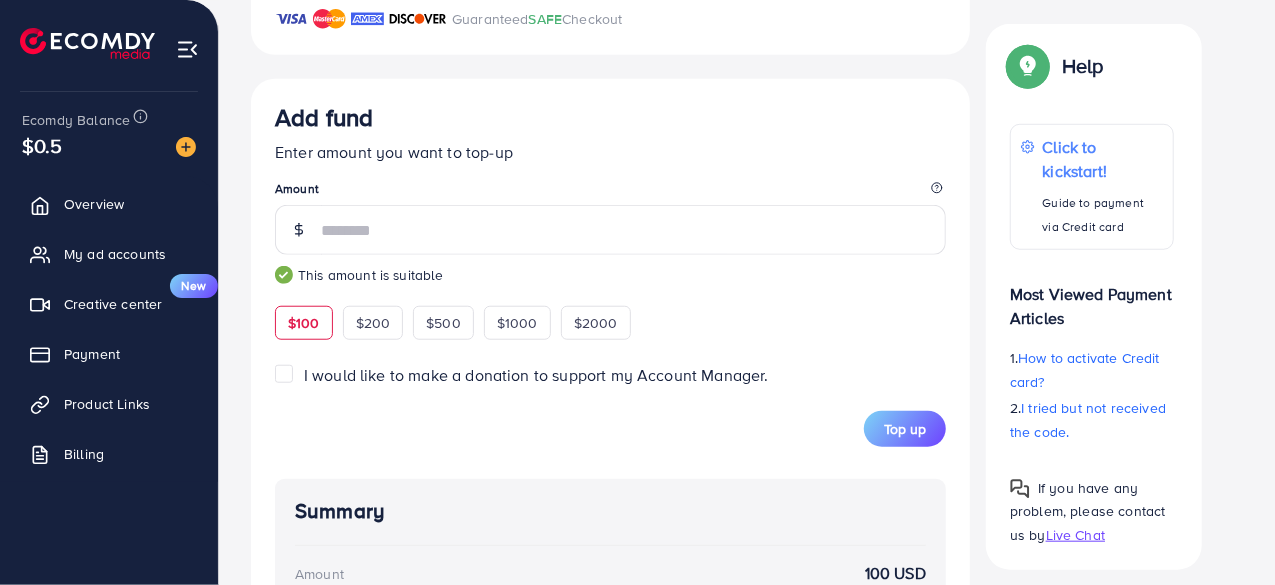 scroll, scrollTop: 696, scrollLeft: 0, axis: vertical 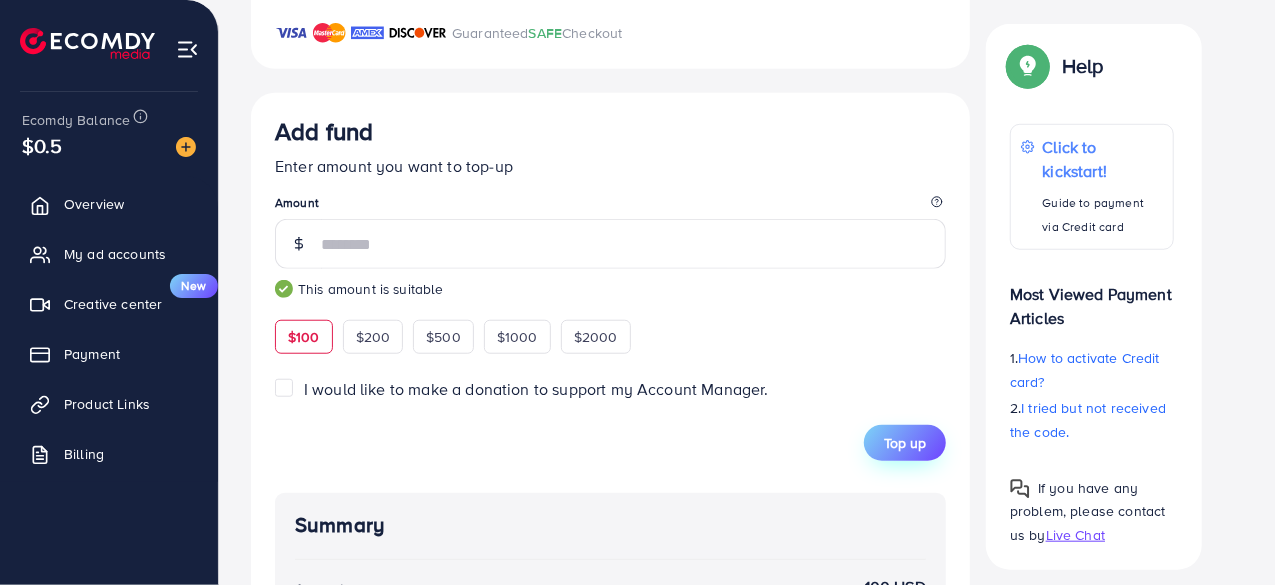 click on "Top up" at bounding box center (905, 443) 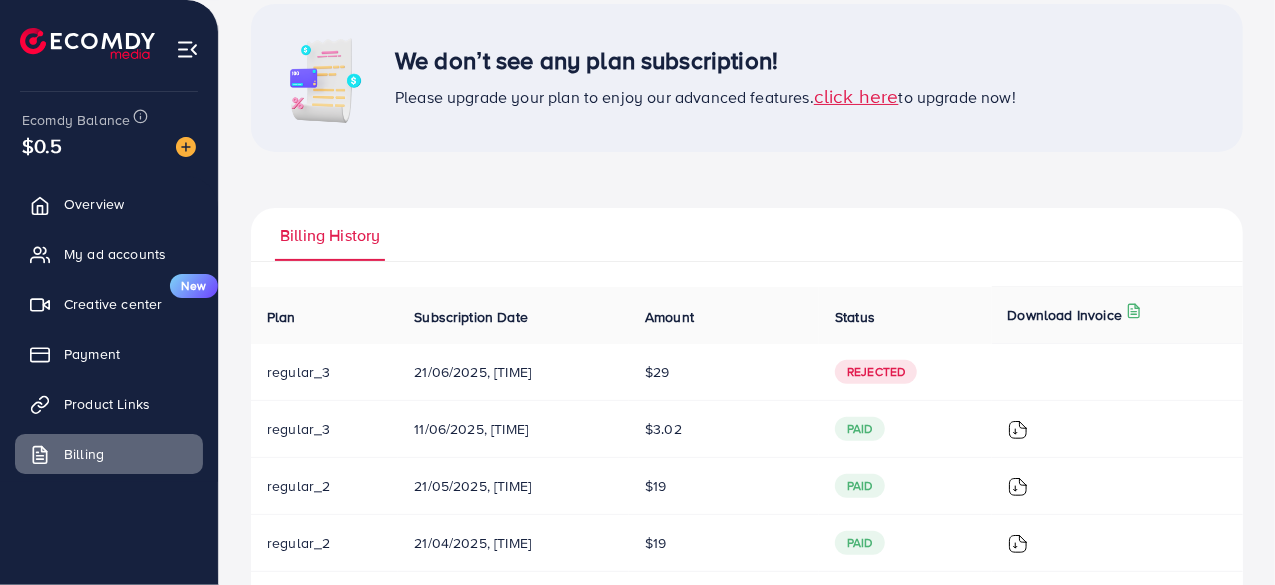 scroll, scrollTop: 0, scrollLeft: 0, axis: both 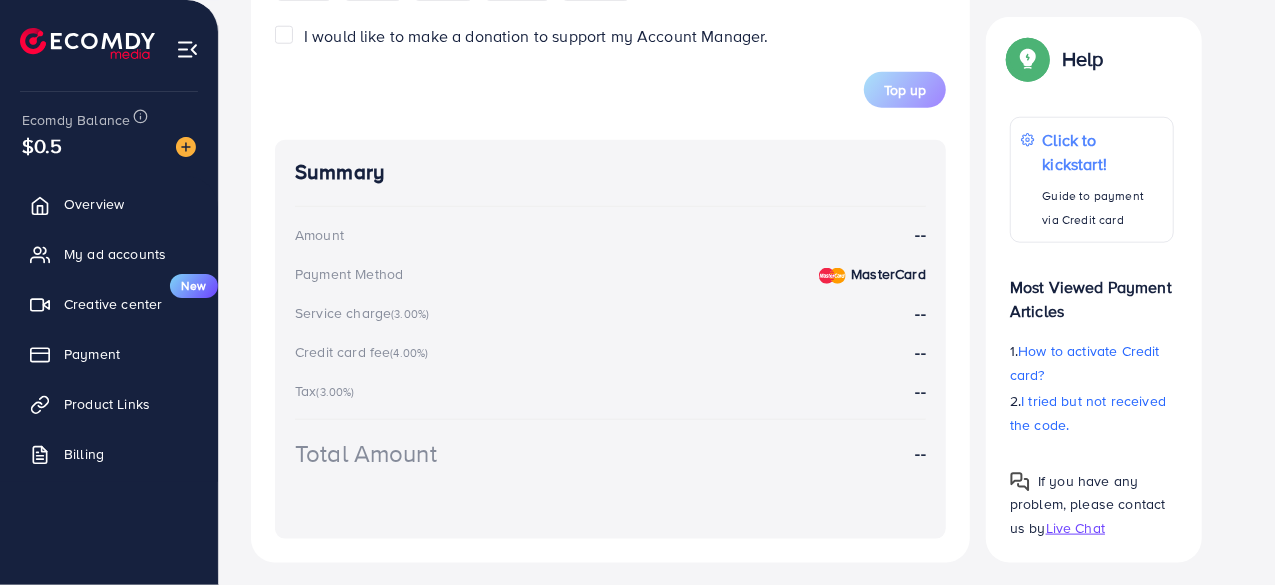 click on "MasterCard" at bounding box center (888, 274) 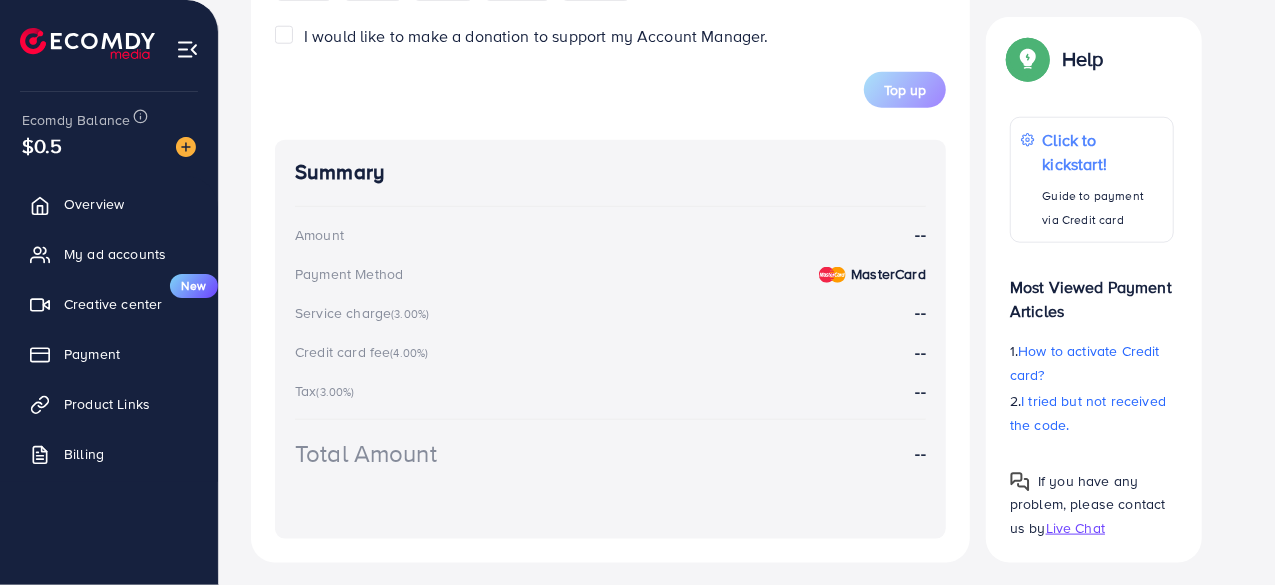 click at bounding box center (832, 275) 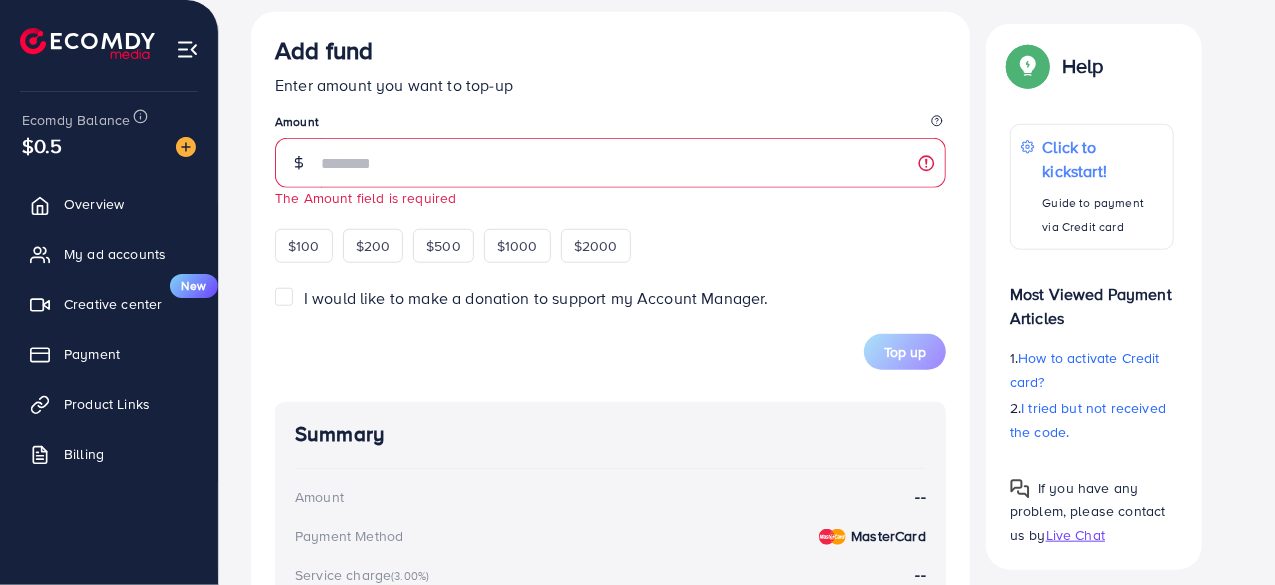 scroll, scrollTop: 776, scrollLeft: 0, axis: vertical 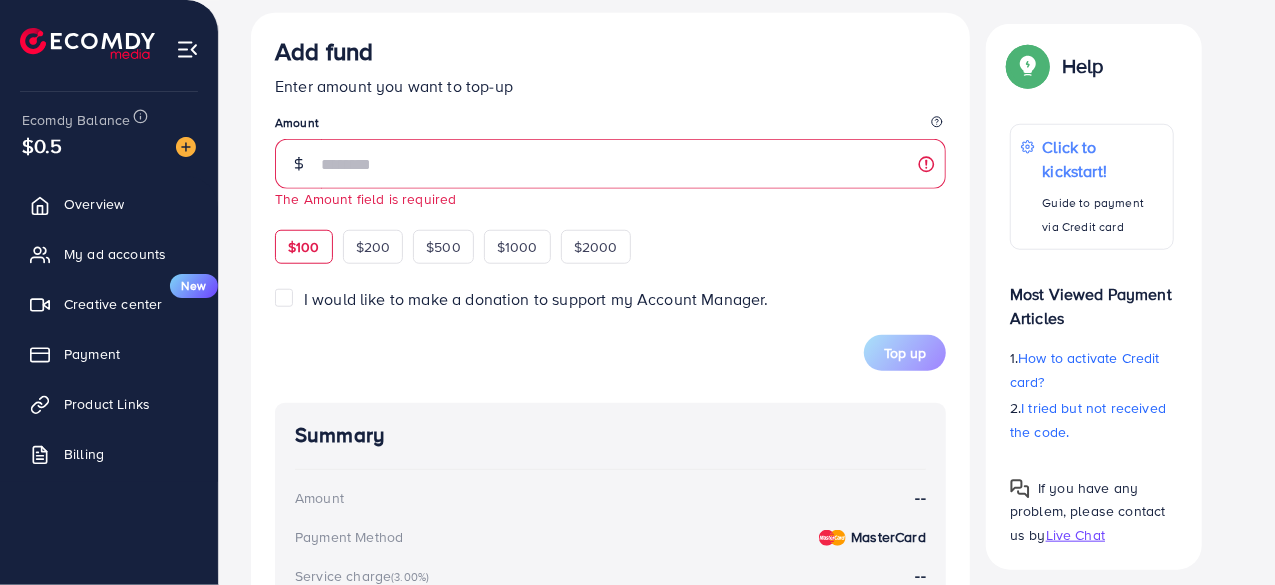 click on "$100" at bounding box center (304, 247) 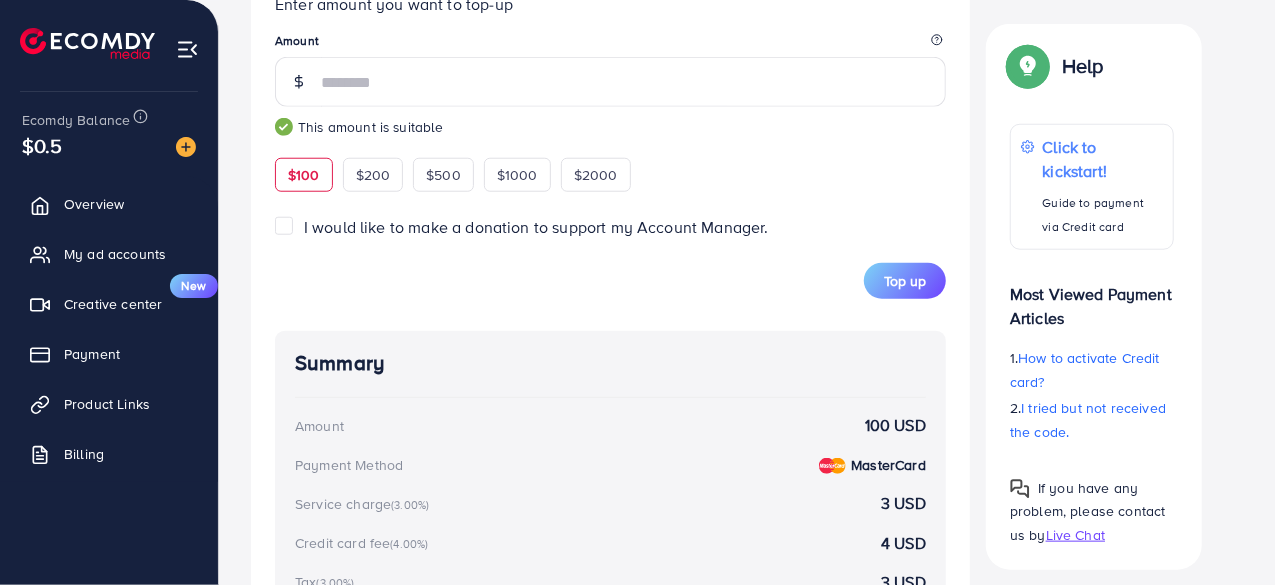 scroll, scrollTop: 1055, scrollLeft: 0, axis: vertical 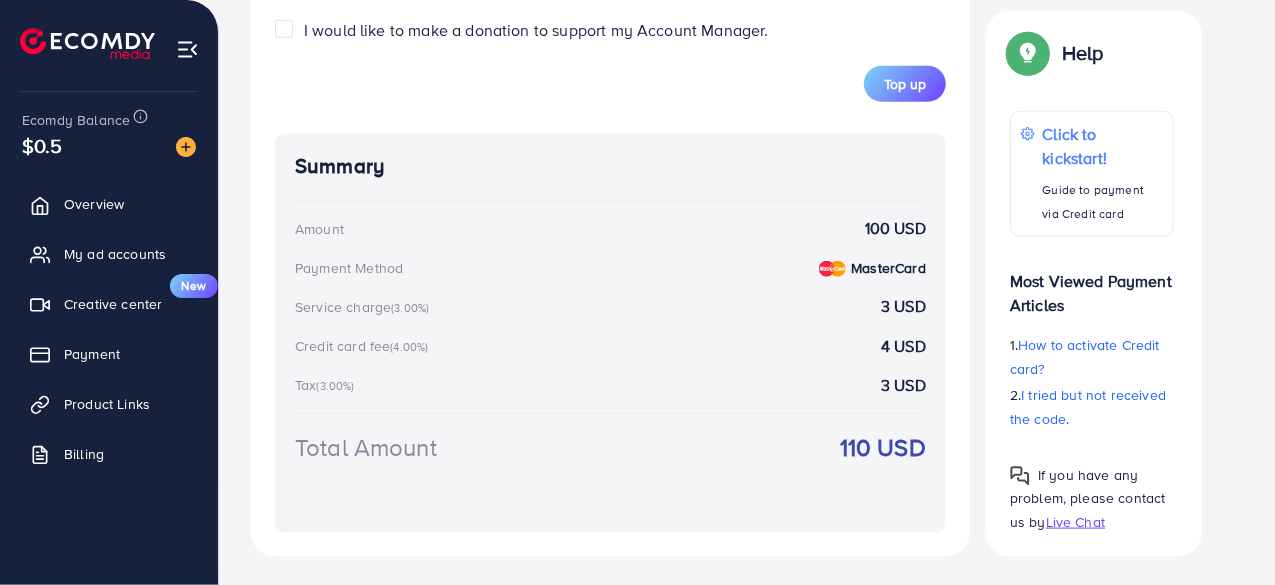 click on "MasterCard" at bounding box center [888, 268] 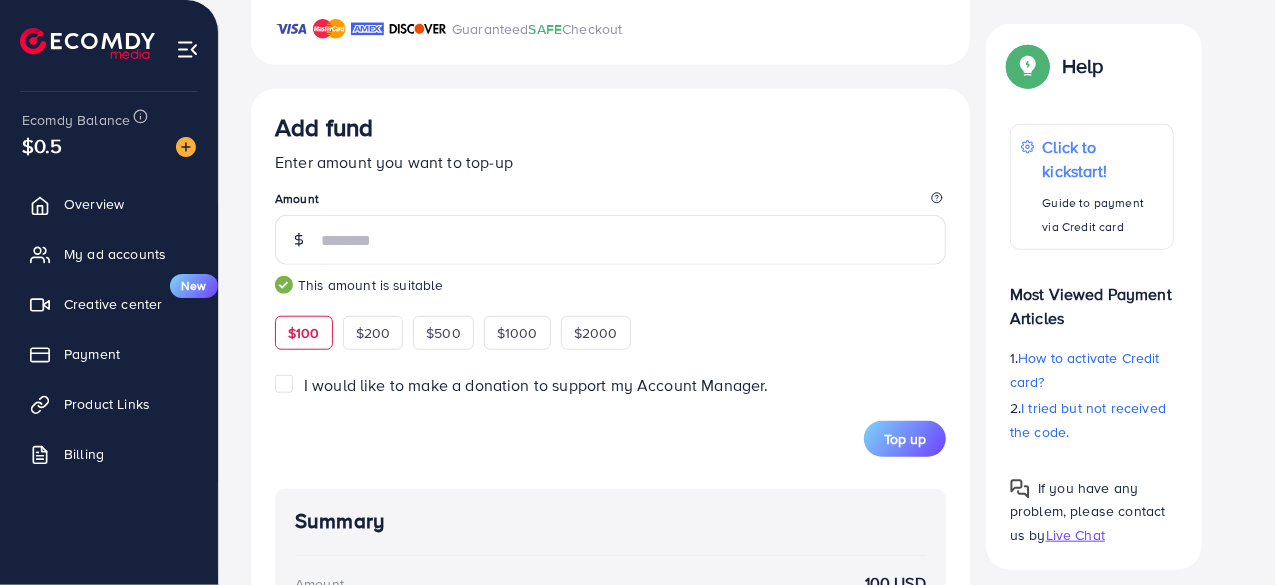 scroll, scrollTop: 699, scrollLeft: 0, axis: vertical 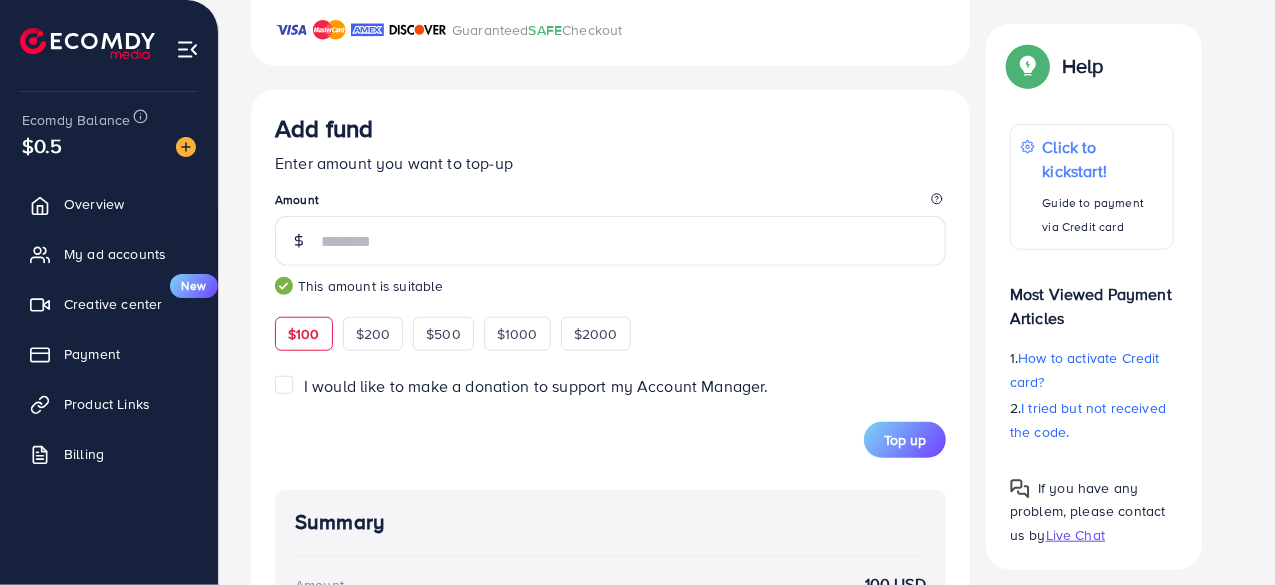 click at bounding box center (186, 147) 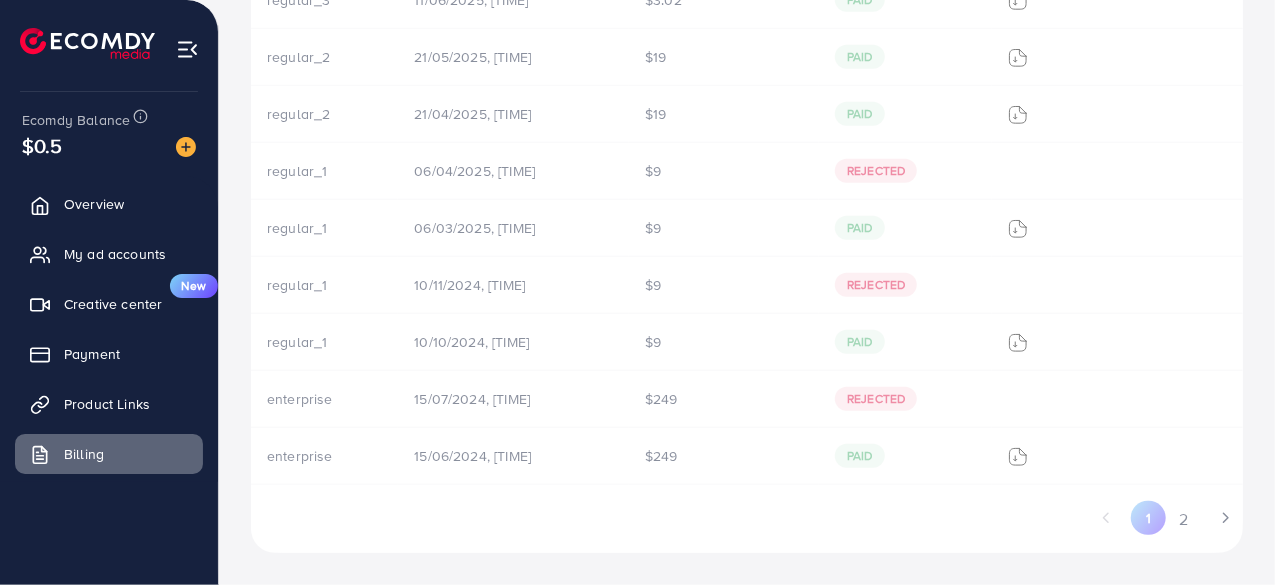 scroll, scrollTop: 0, scrollLeft: 0, axis: both 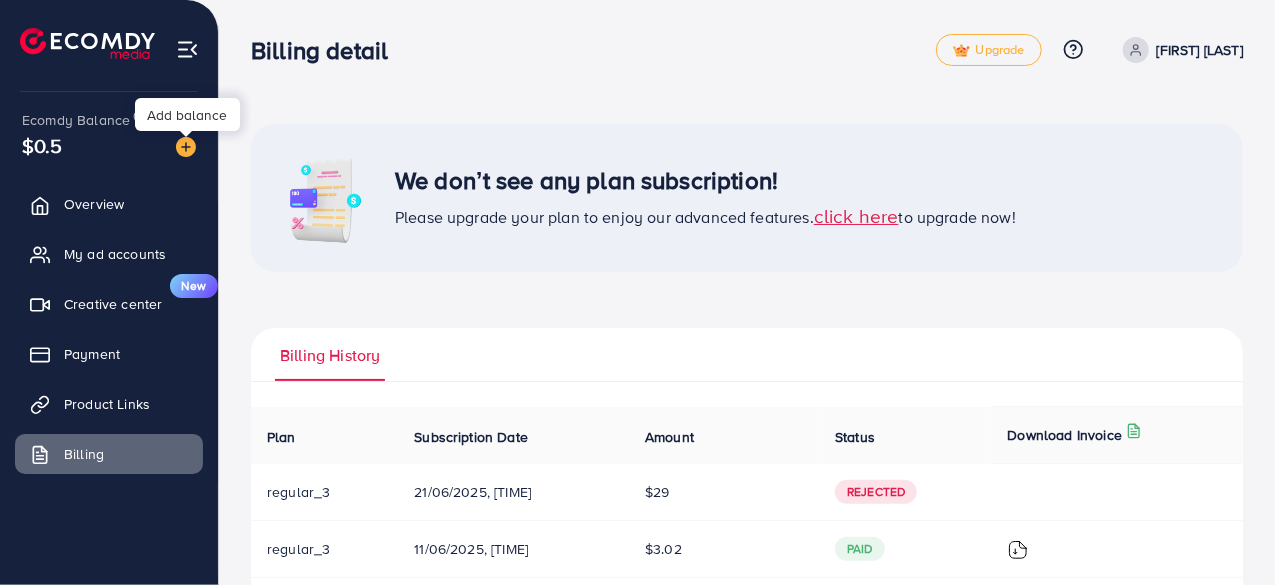 click on "Add balance" at bounding box center (187, 114) 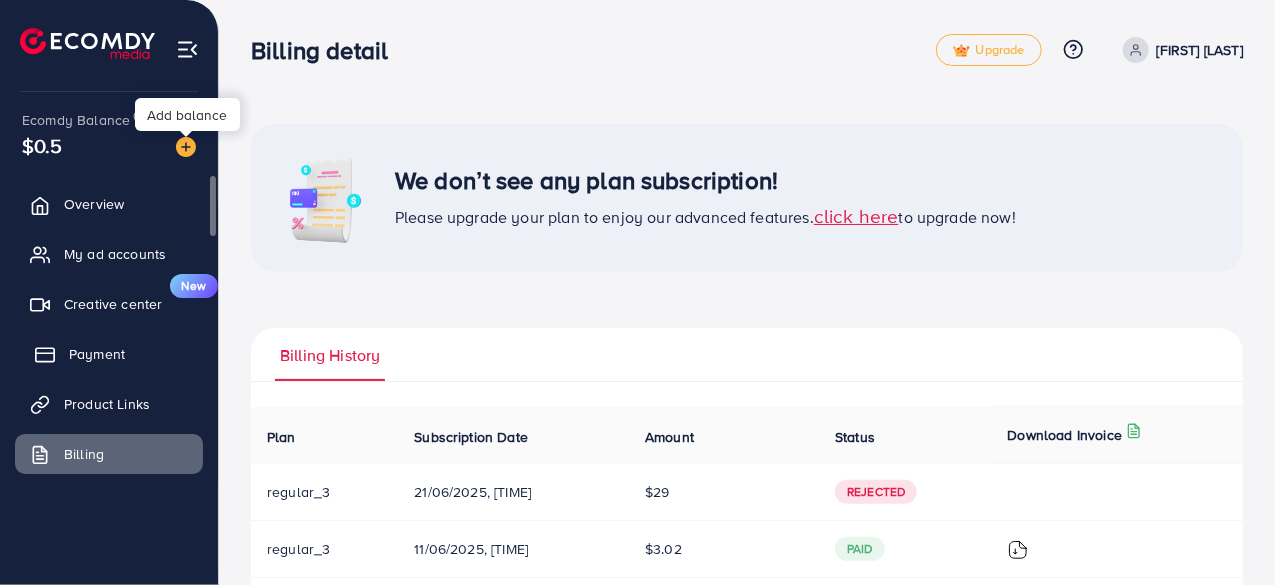 click on "Payment" at bounding box center (97, 354) 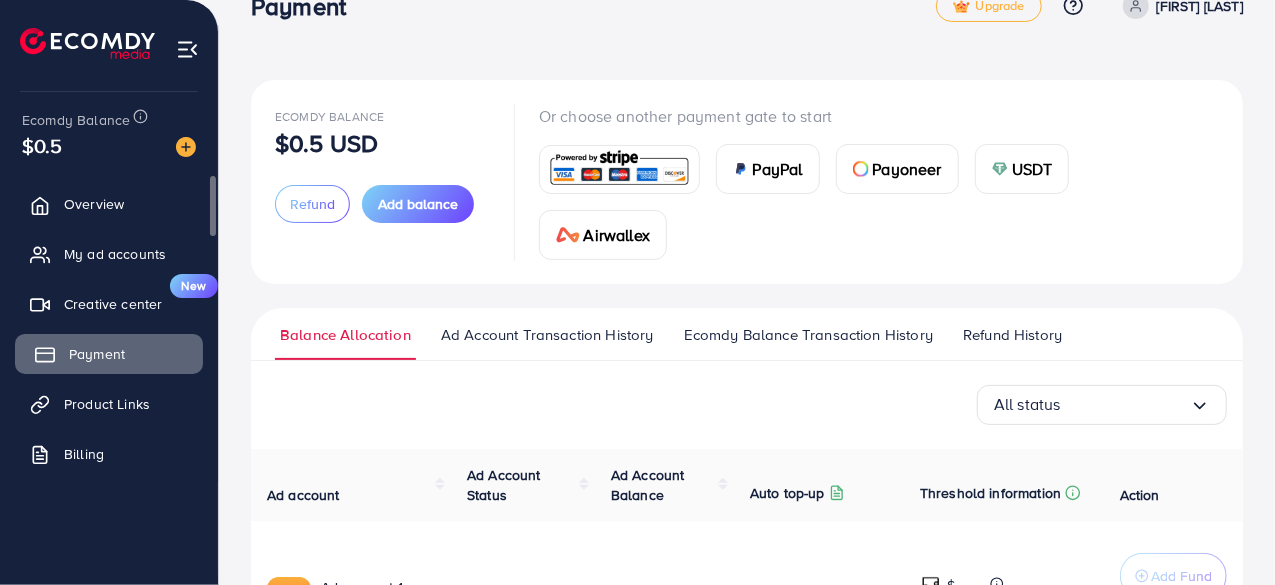 scroll, scrollTop: 43, scrollLeft: 0, axis: vertical 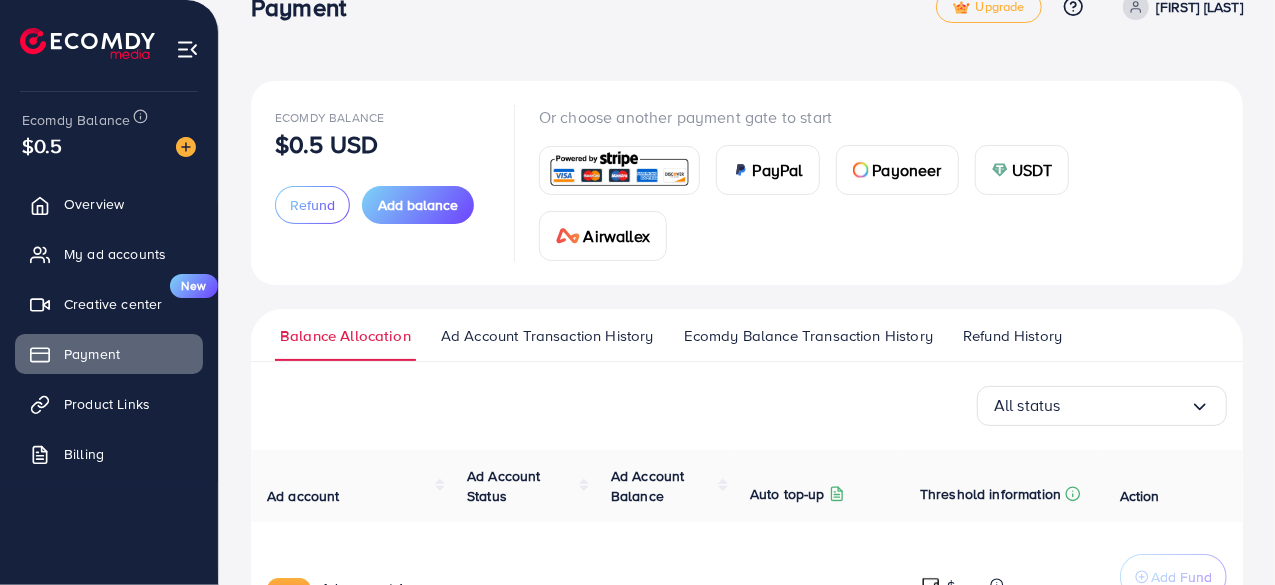 click at bounding box center [619, 170] 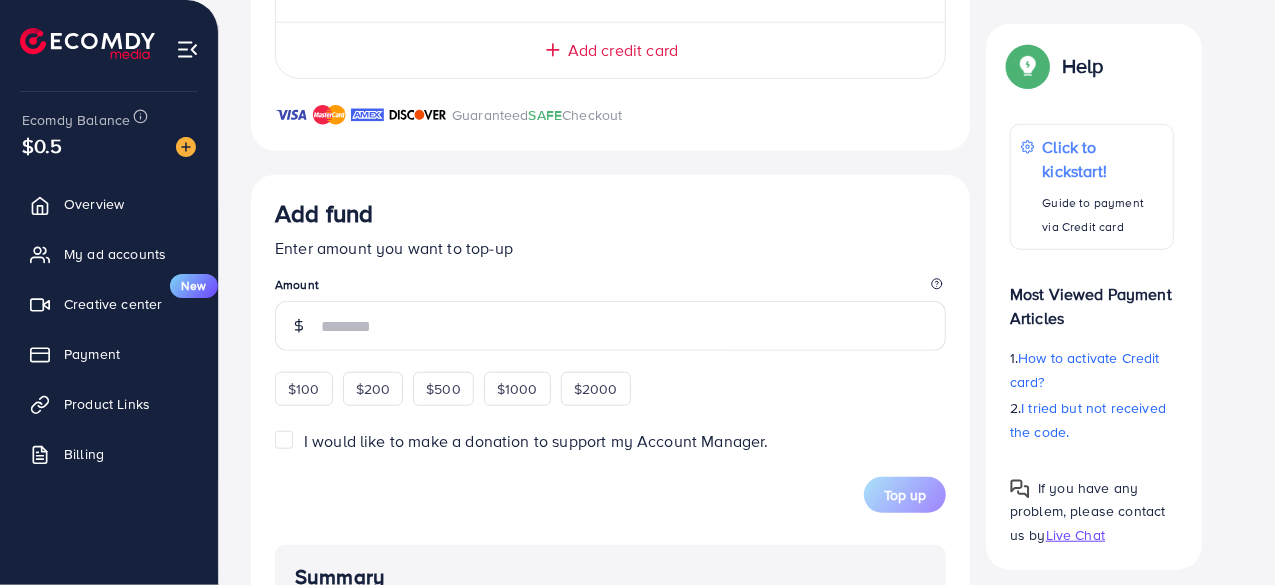 scroll, scrollTop: 613, scrollLeft: 0, axis: vertical 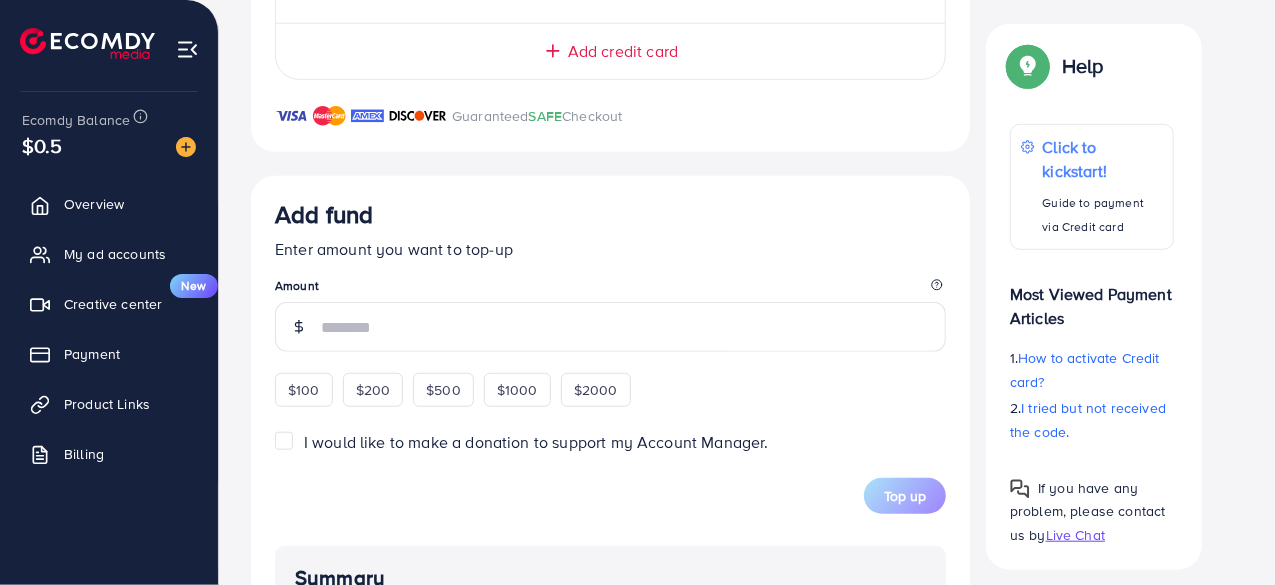 click at bounding box center [329, 116] 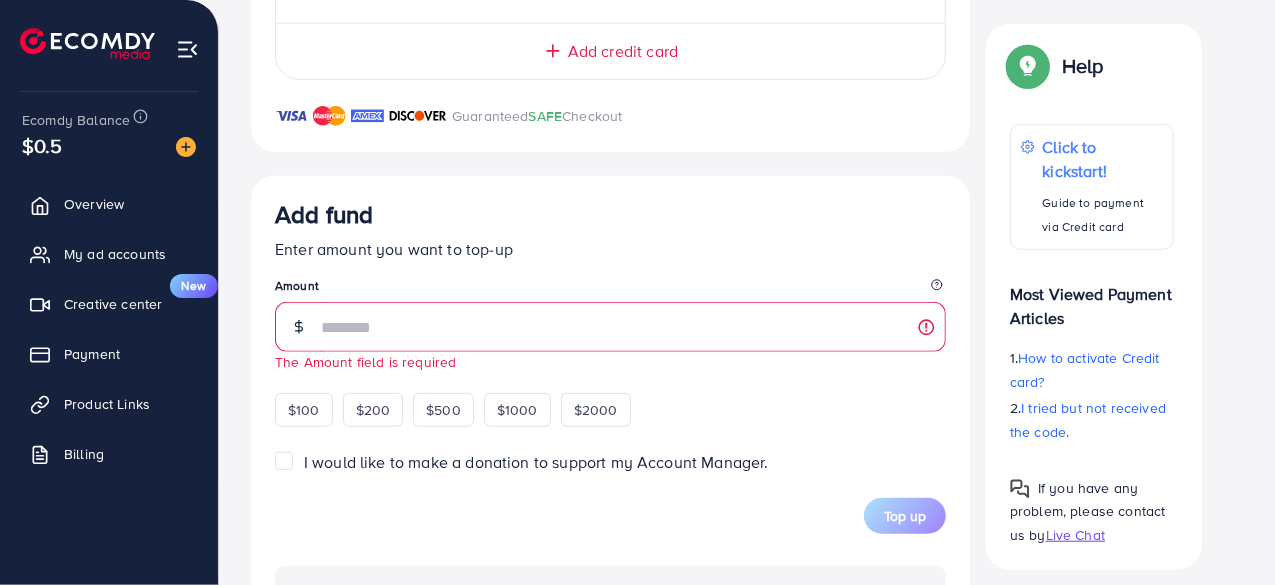 click at bounding box center (291, 116) 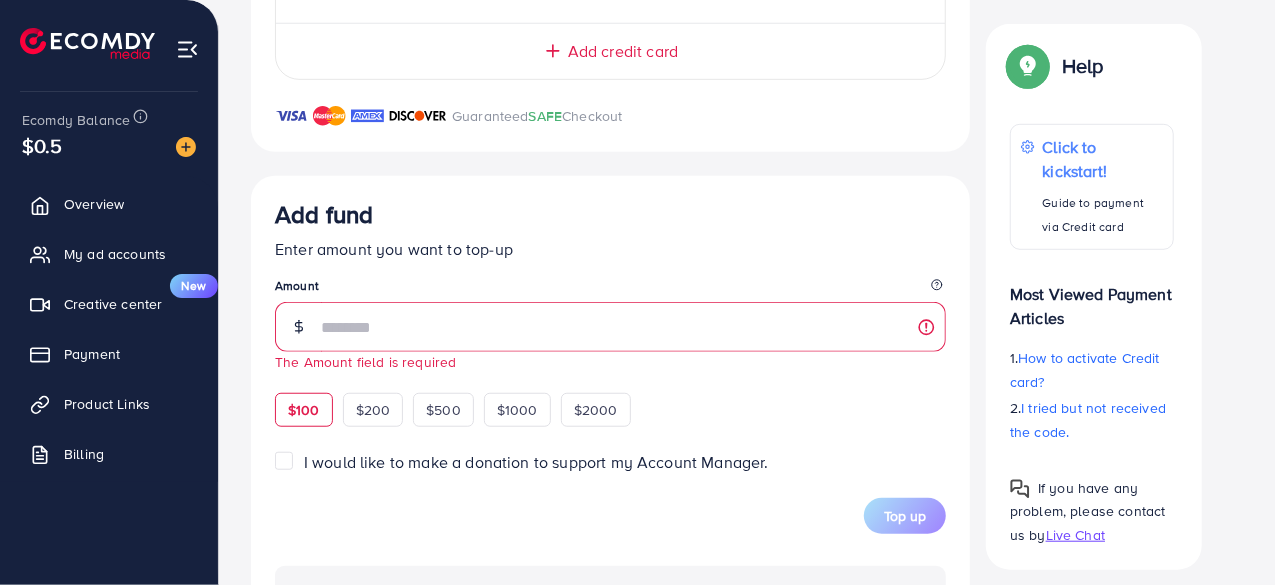 click on "$100" at bounding box center [304, 410] 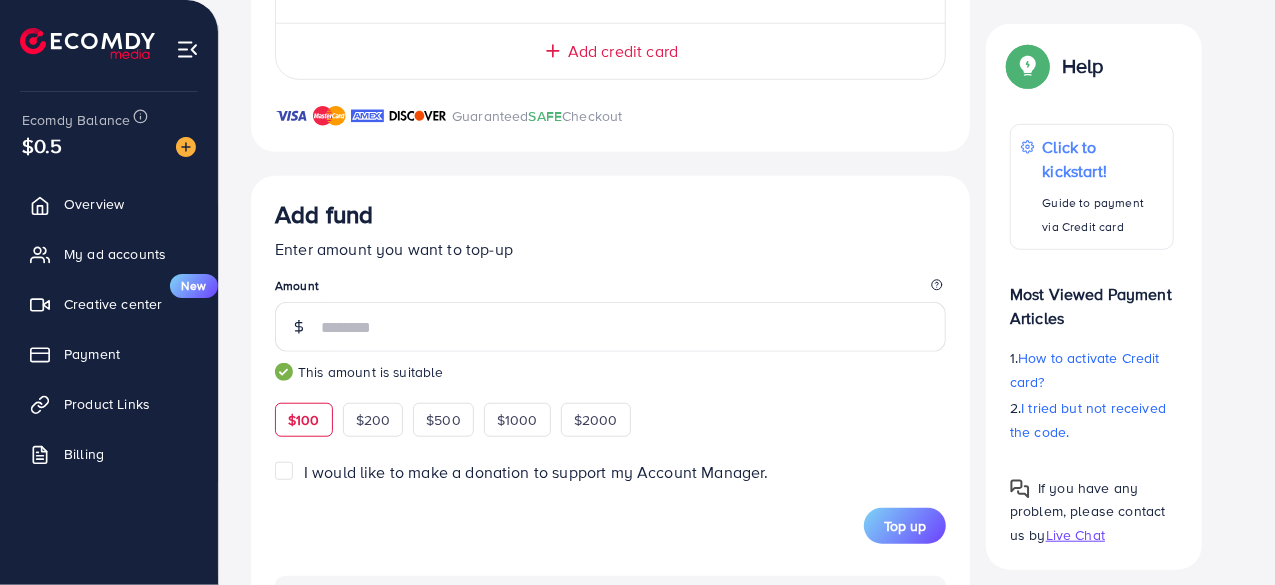 click at bounding box center (291, 116) 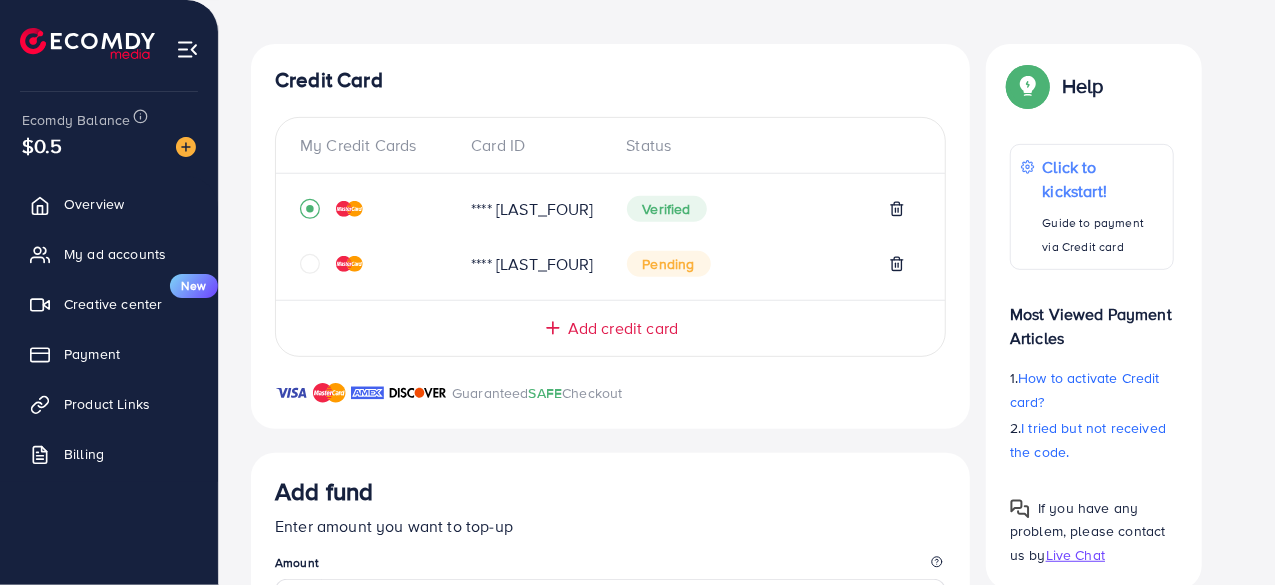 scroll, scrollTop: 358, scrollLeft: 0, axis: vertical 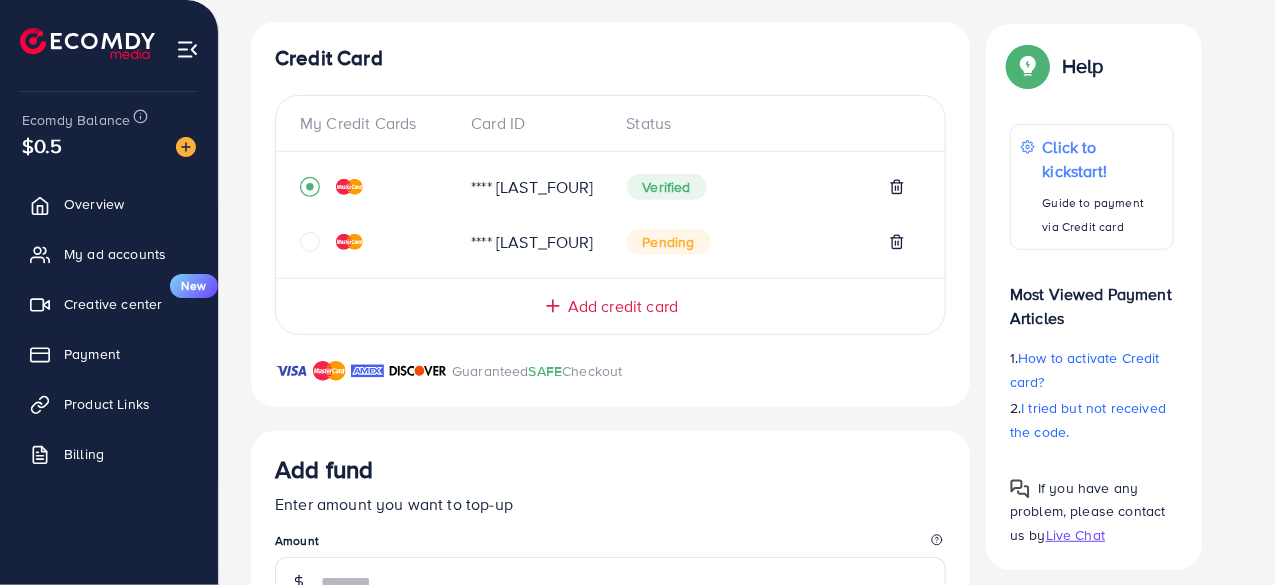 click 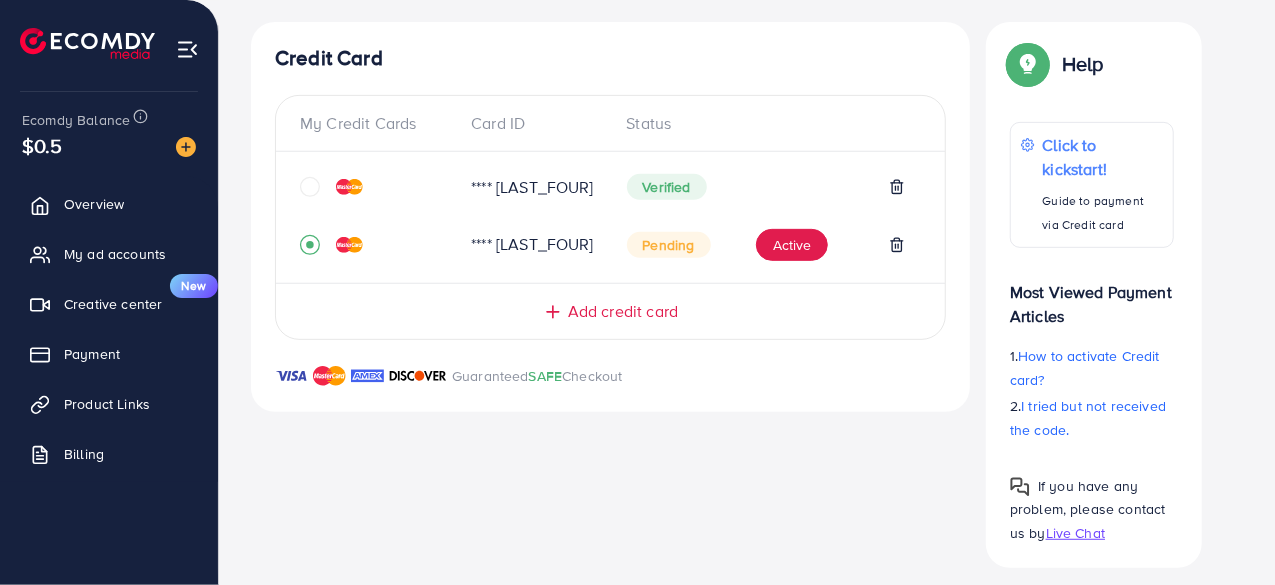click 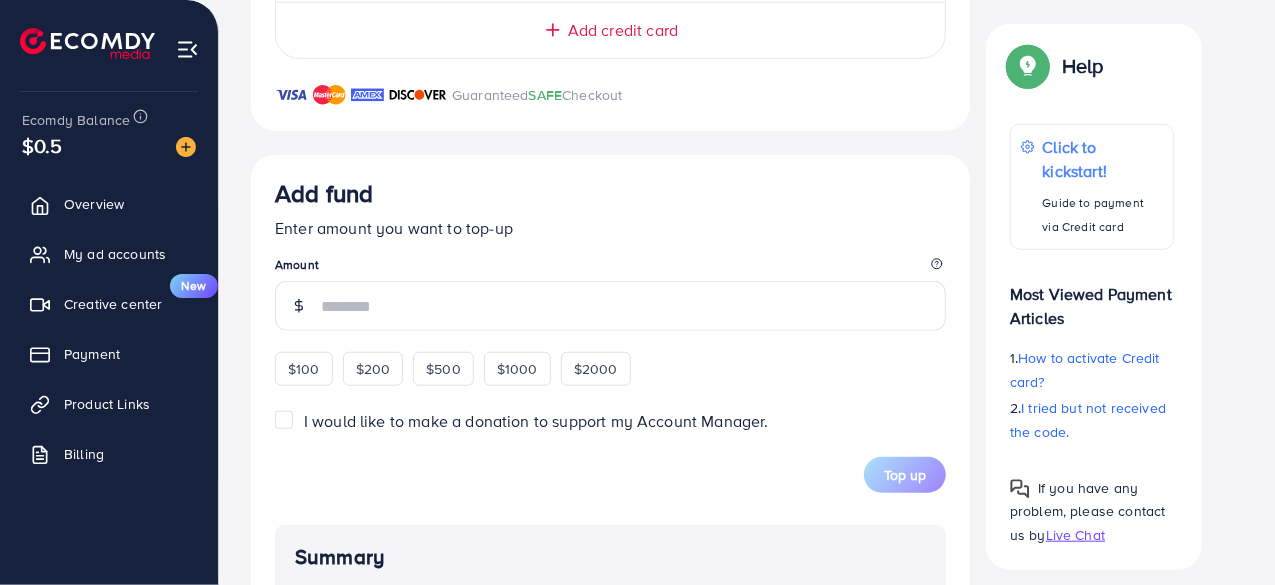scroll, scrollTop: 635, scrollLeft: 0, axis: vertical 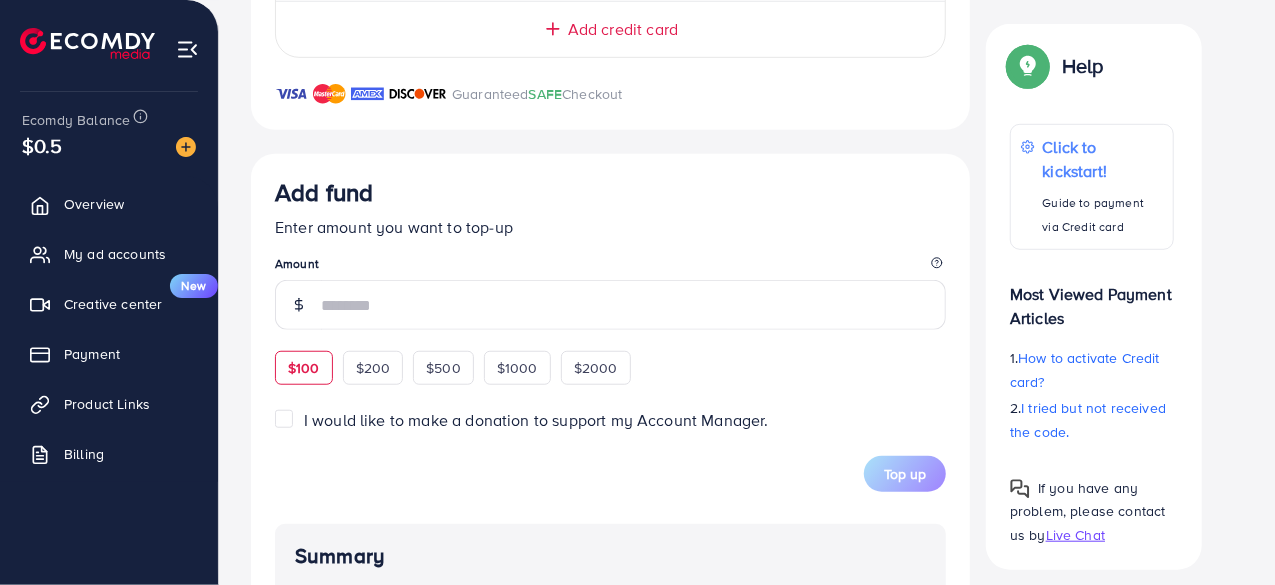click on "$100 $200 $500 $1000 $2000" at bounding box center (480, 365) 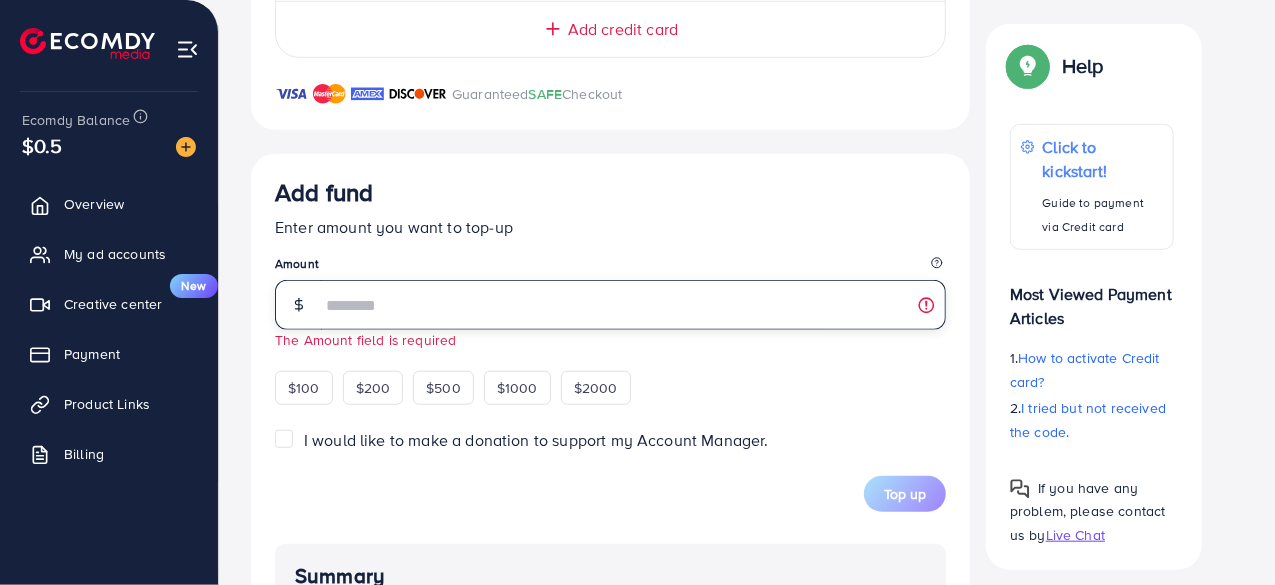 click at bounding box center [633, 305] 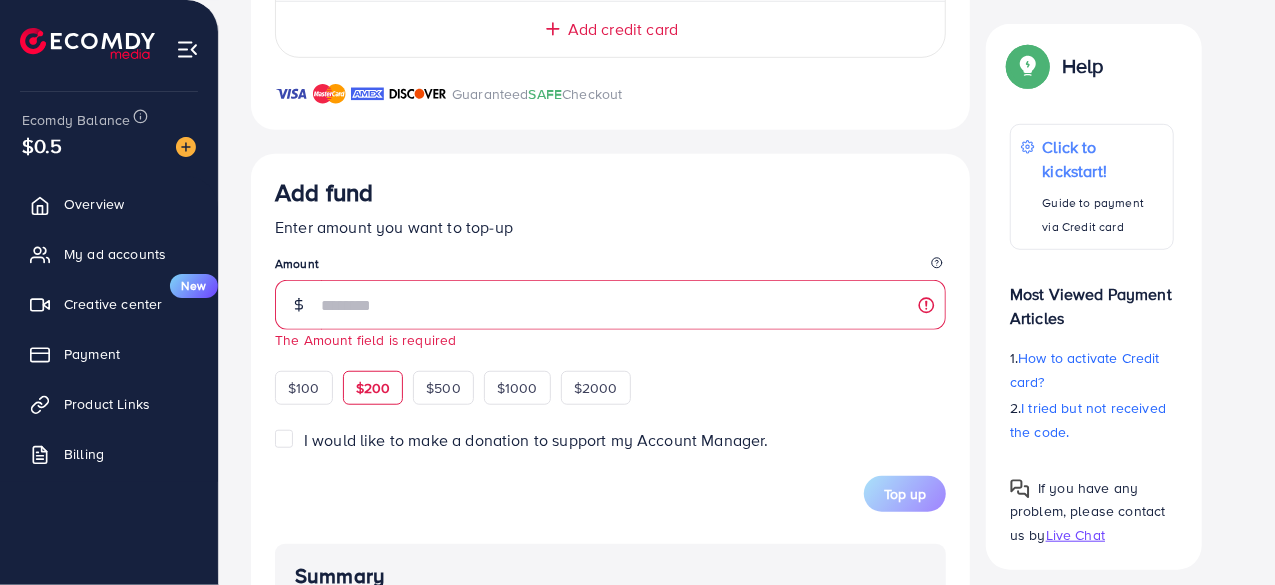click on "$200" at bounding box center (373, 388) 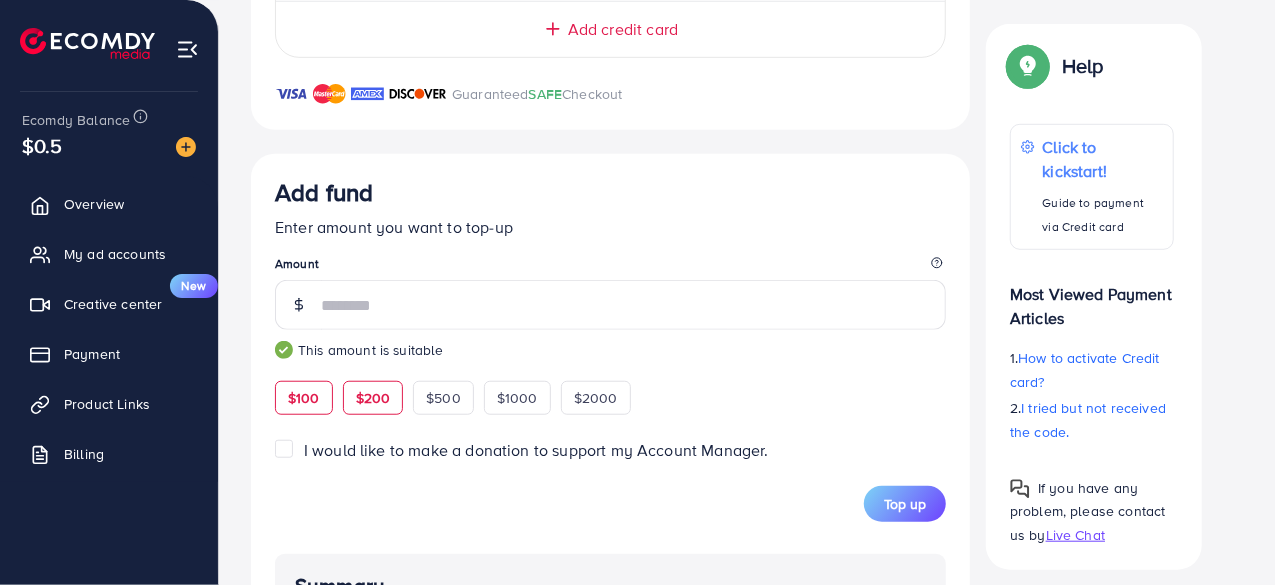 click on "$100" at bounding box center (304, 398) 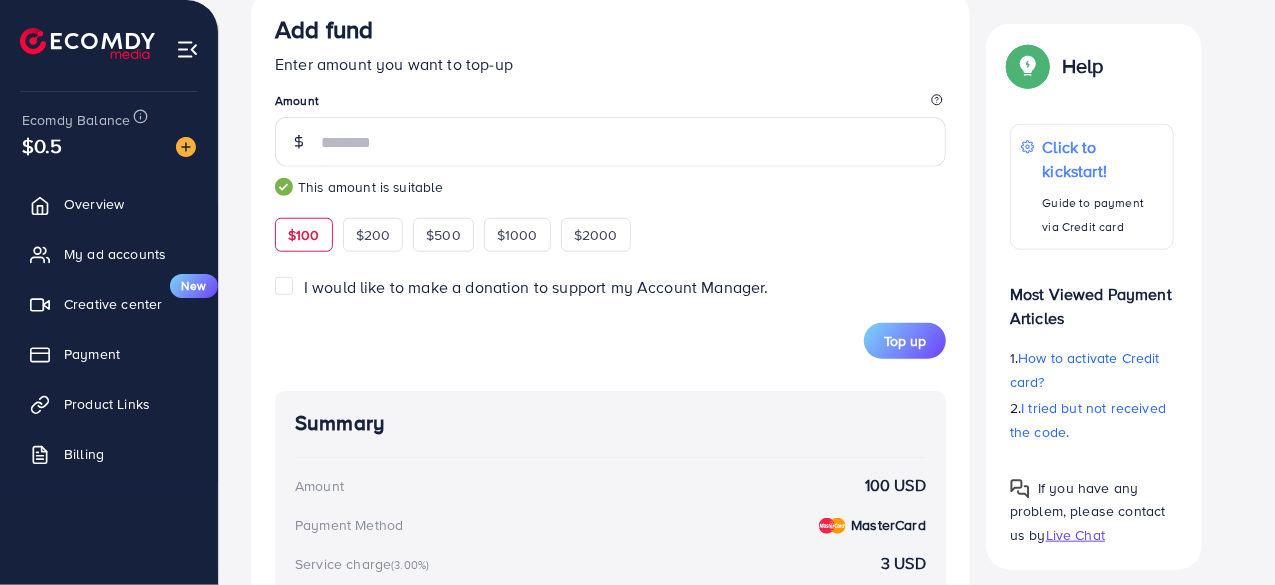 scroll, scrollTop: 800, scrollLeft: 0, axis: vertical 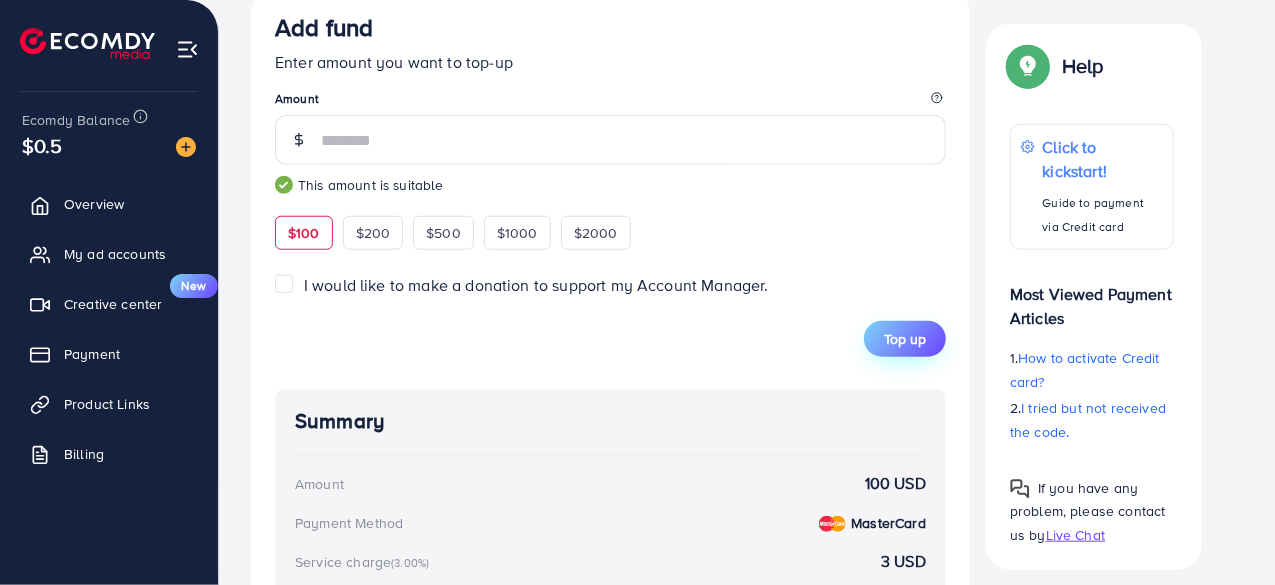 click on "Top up" at bounding box center (905, 339) 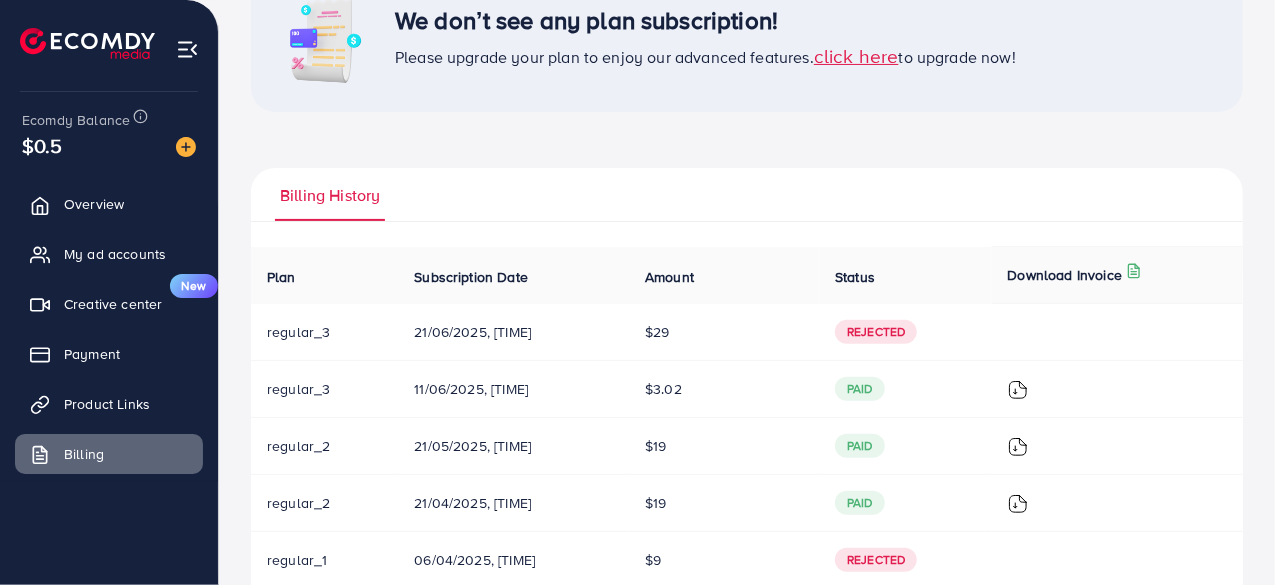 scroll, scrollTop: 0, scrollLeft: 0, axis: both 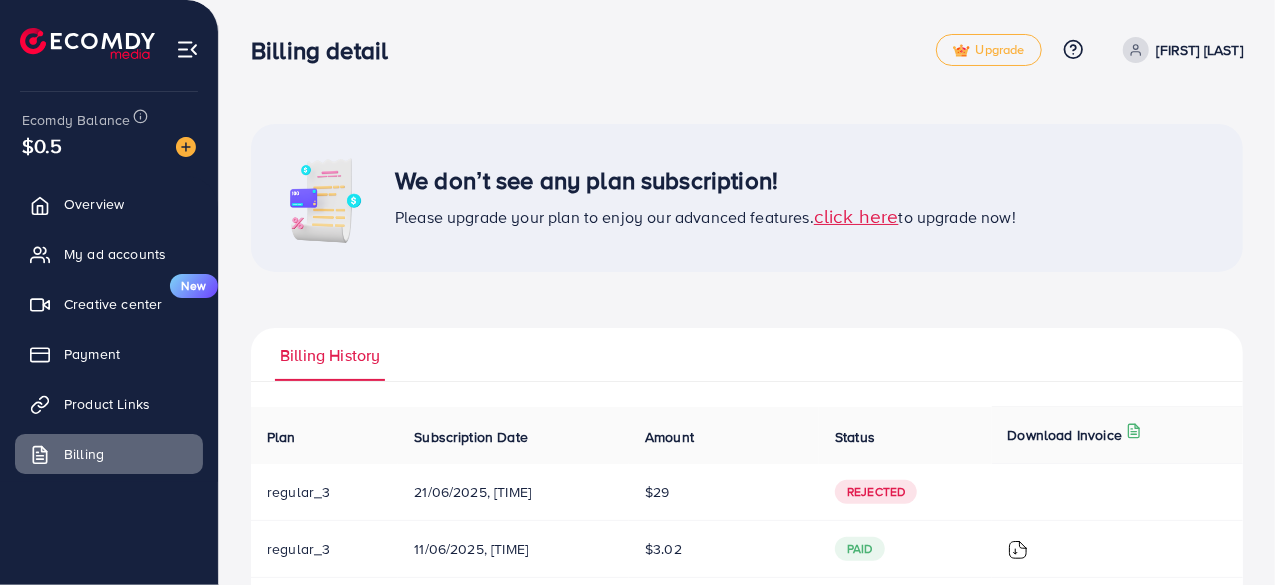 click on "click here" at bounding box center (856, 215) 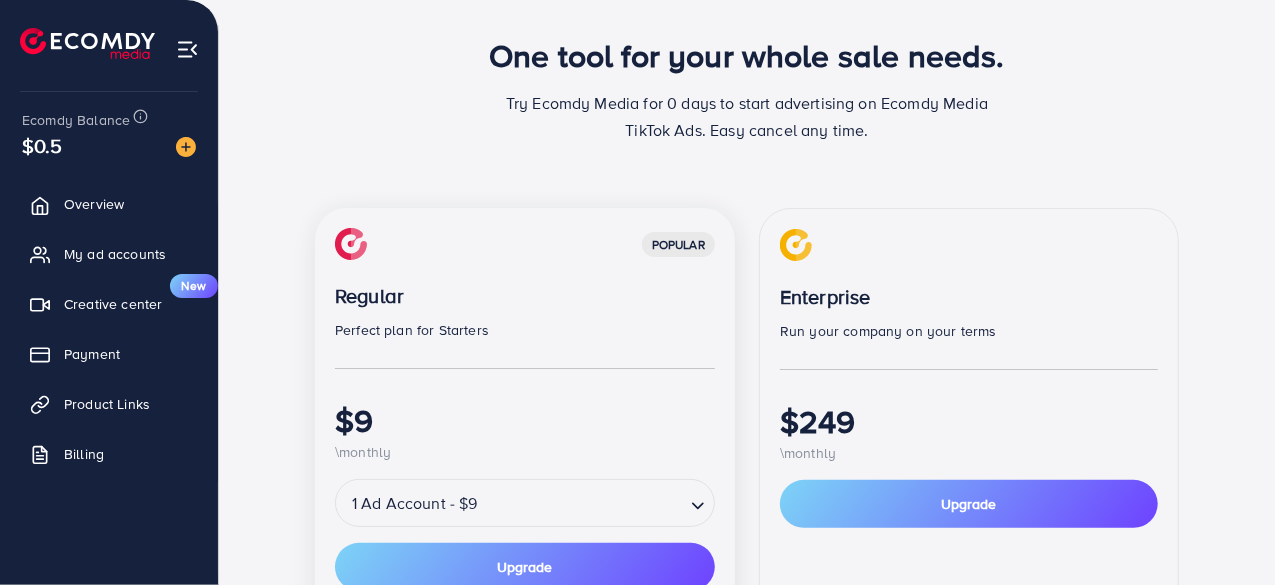 scroll, scrollTop: 0, scrollLeft: 0, axis: both 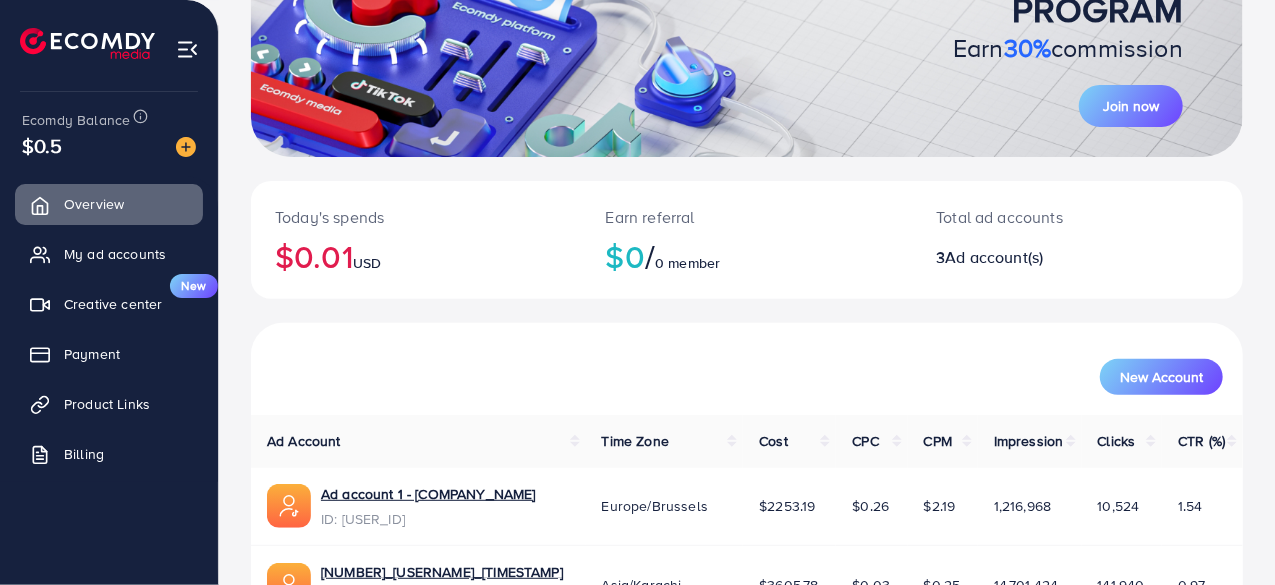 click on "$0.01  USD" at bounding box center (416, 256) 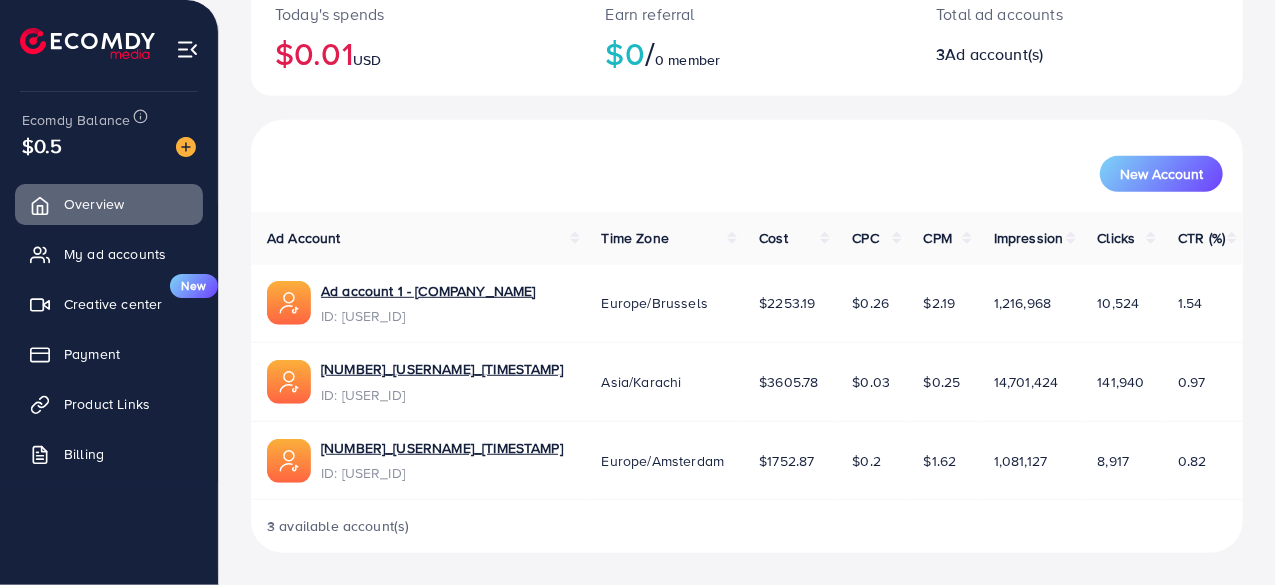 scroll, scrollTop: 499, scrollLeft: 0, axis: vertical 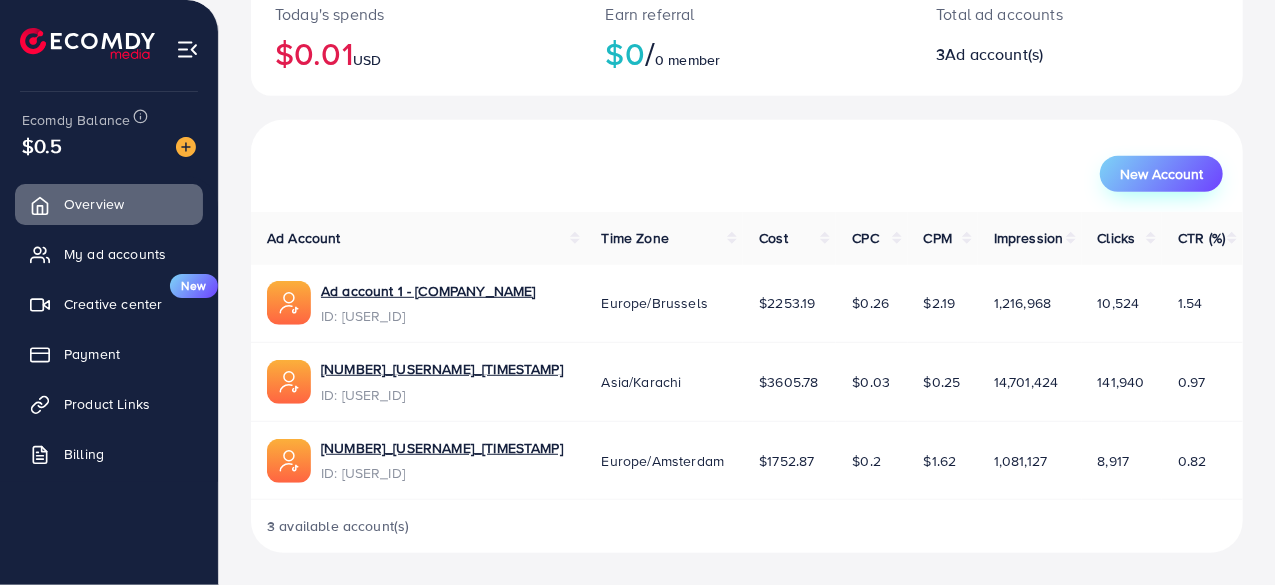 click on "New Account" at bounding box center (1161, 174) 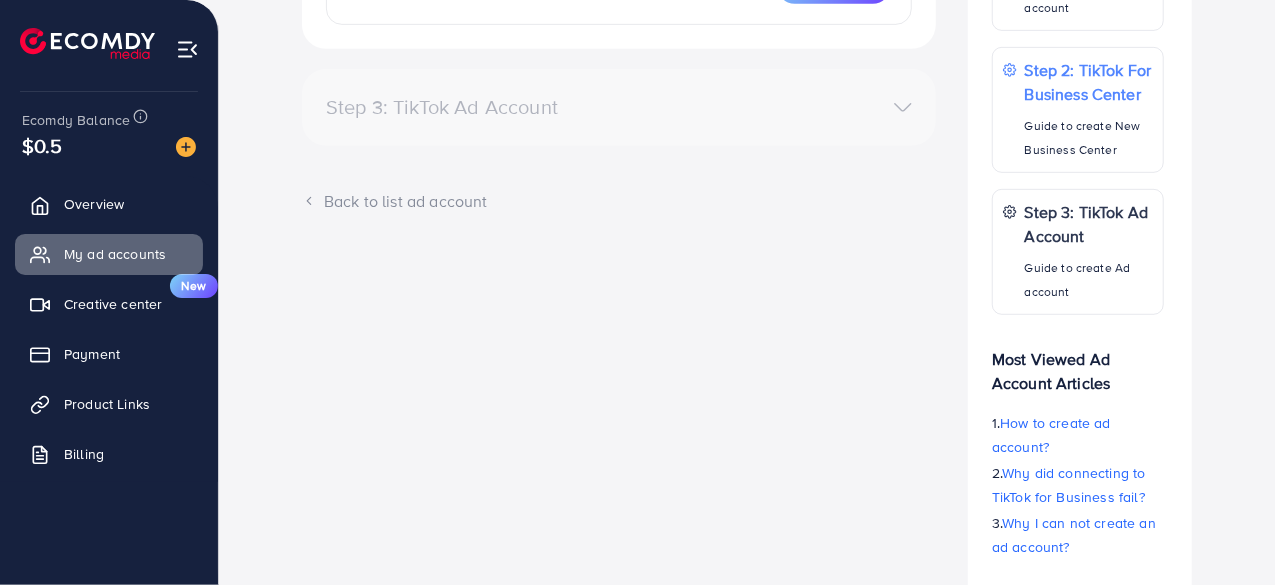 scroll, scrollTop: 0, scrollLeft: 0, axis: both 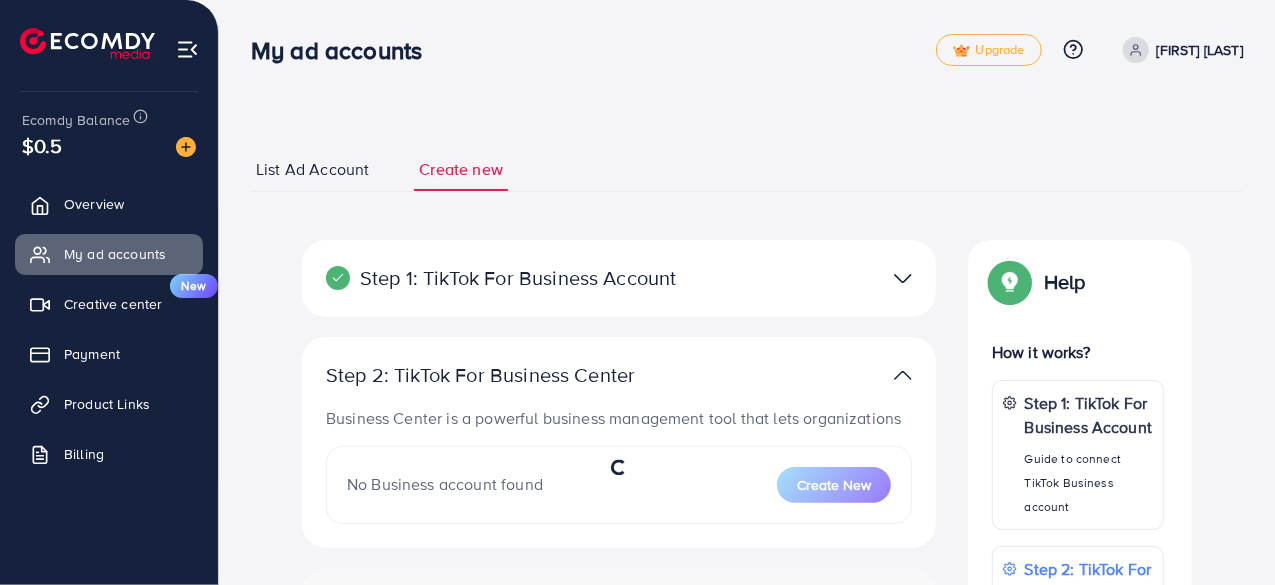 select 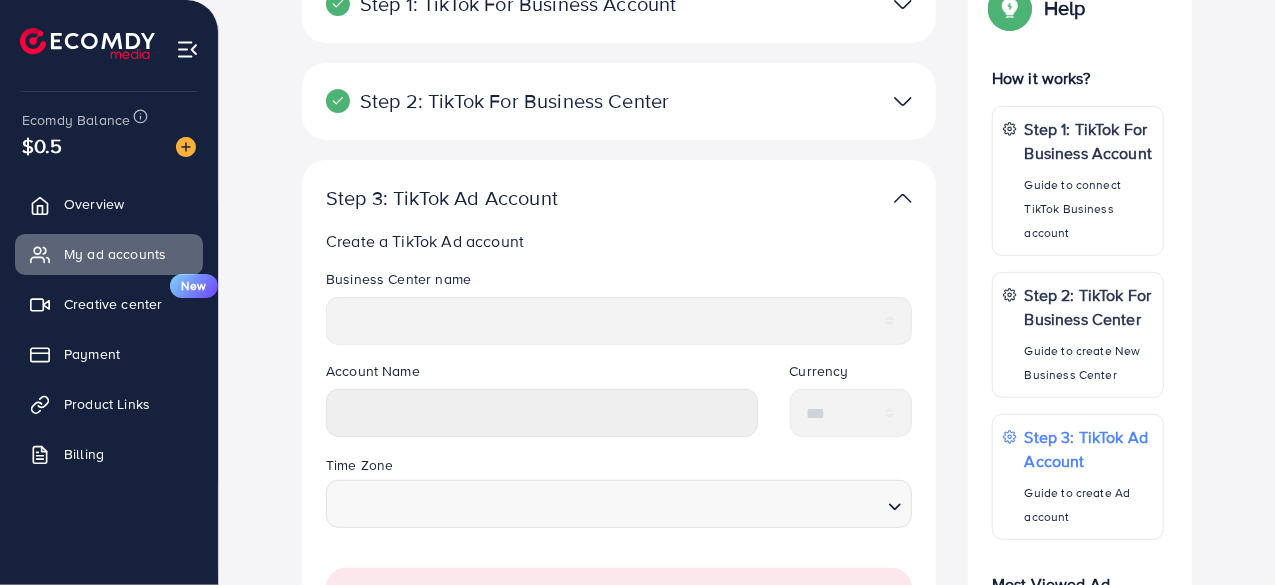 scroll, scrollTop: 0, scrollLeft: 0, axis: both 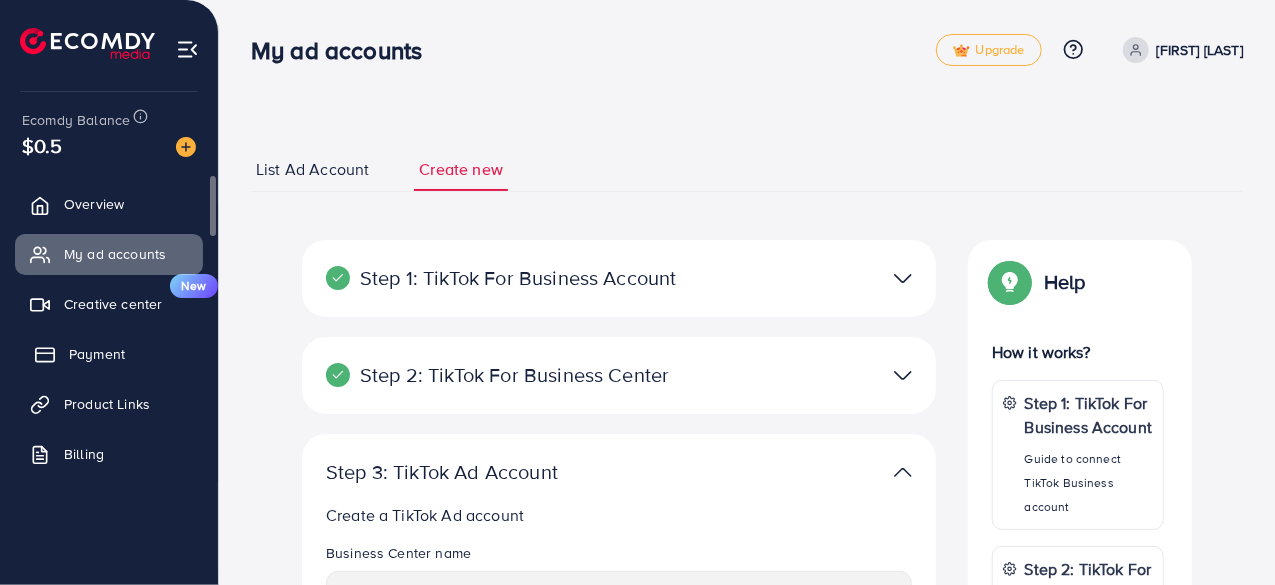 click on "Payment" at bounding box center (97, 354) 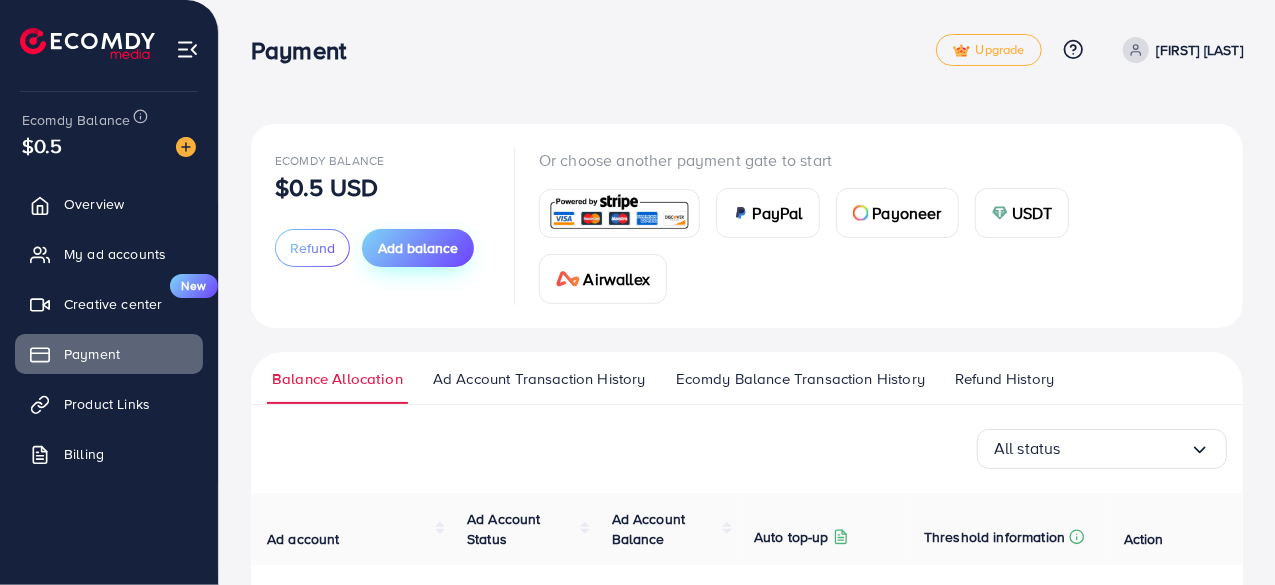 click on "Add balance" at bounding box center (418, 248) 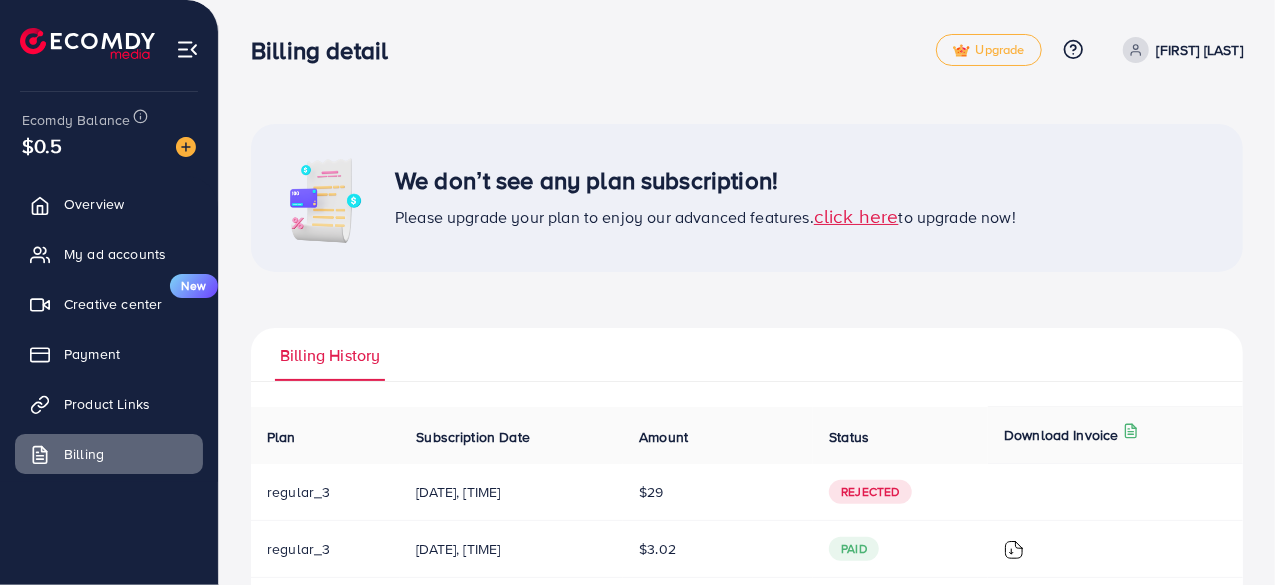 click at bounding box center [325, 198] 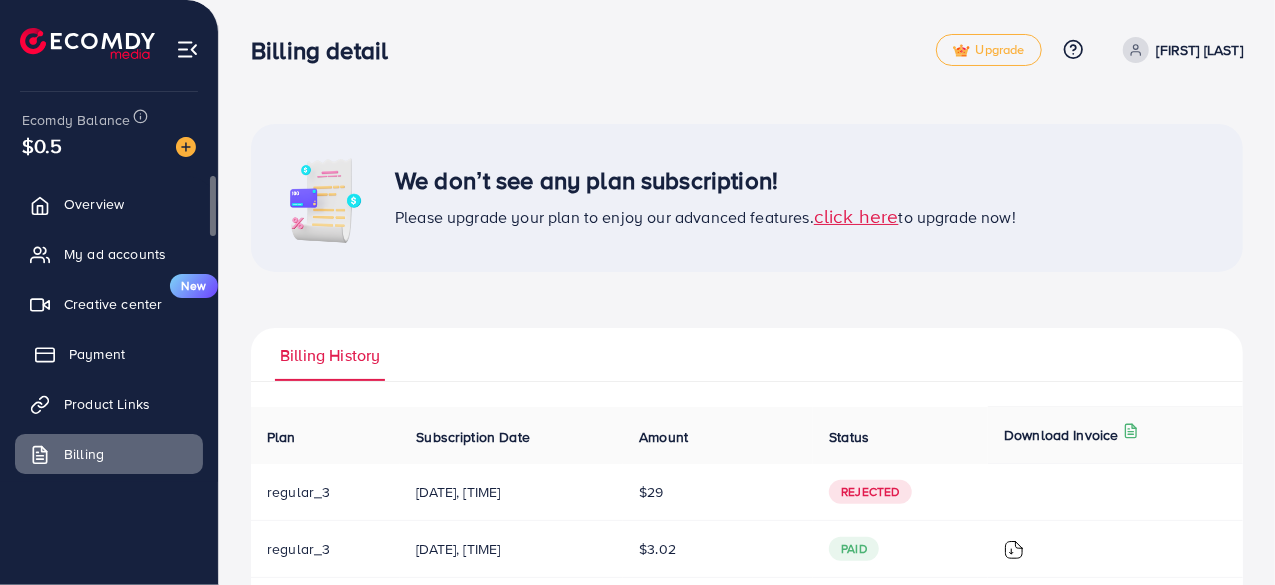 click on "Payment" at bounding box center [97, 354] 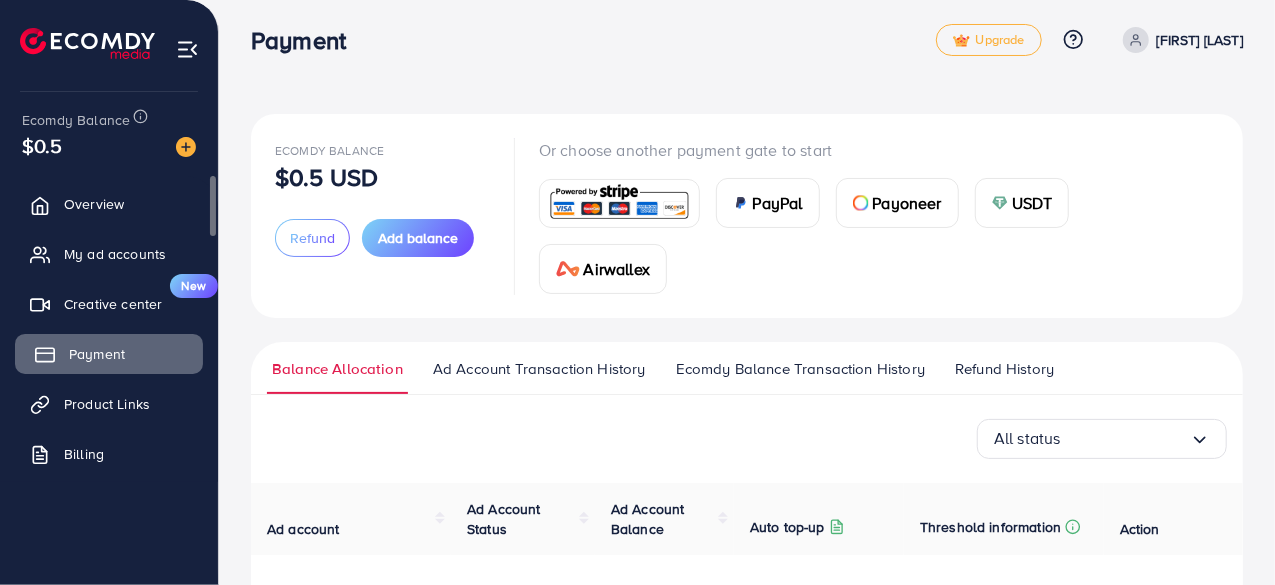 scroll, scrollTop: 8, scrollLeft: 0, axis: vertical 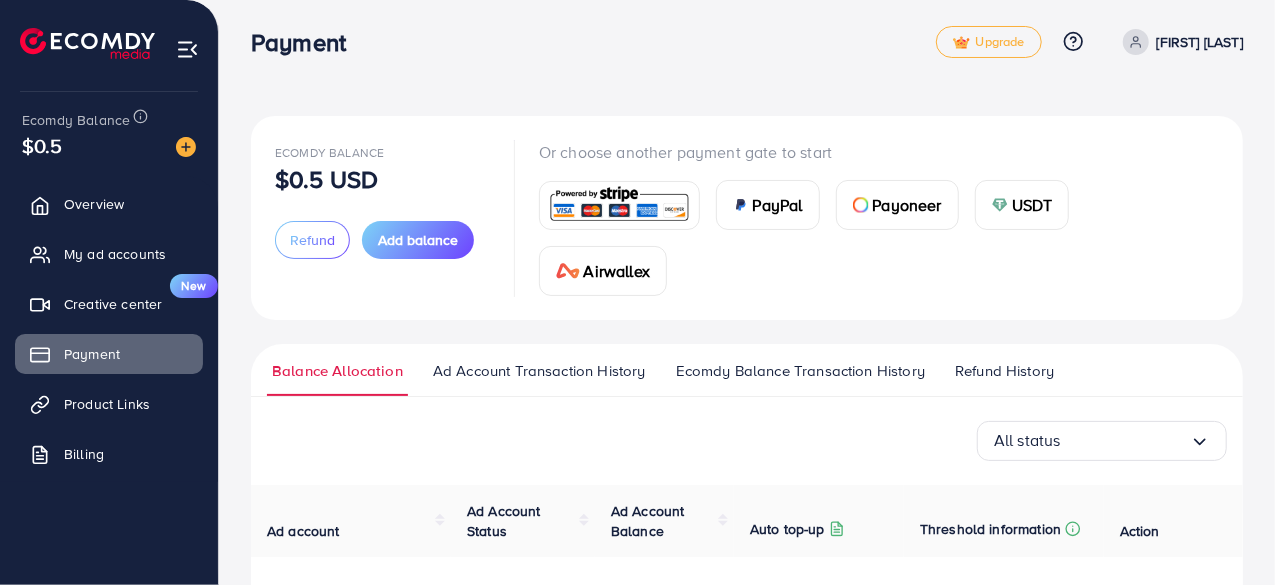 click at bounding box center [619, 205] 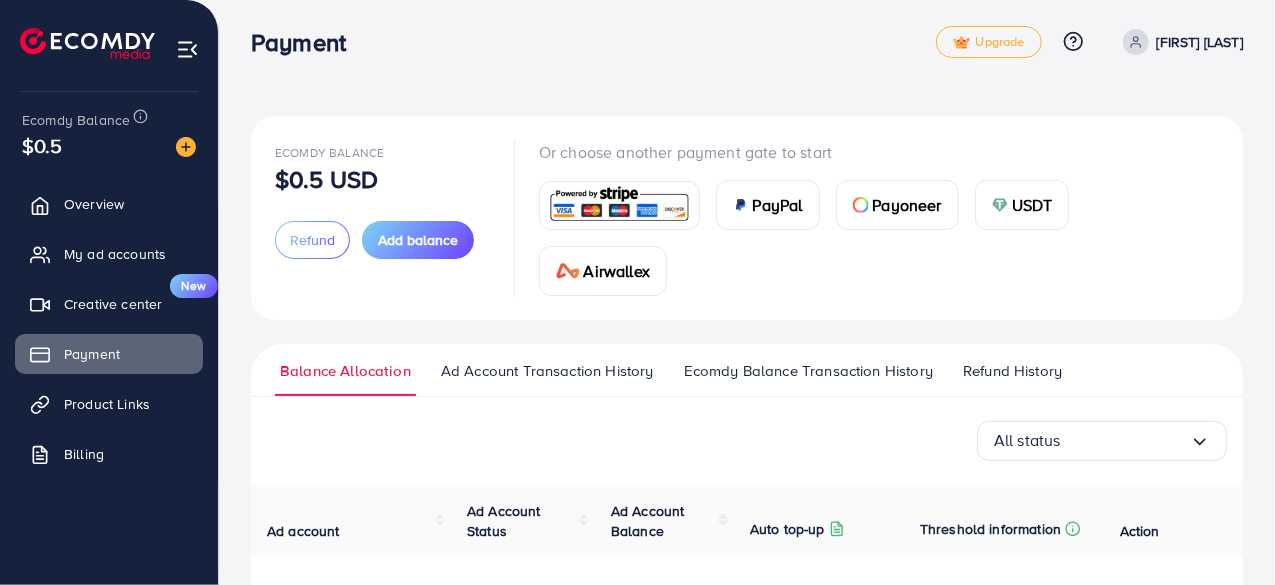 scroll, scrollTop: 646, scrollLeft: 0, axis: vertical 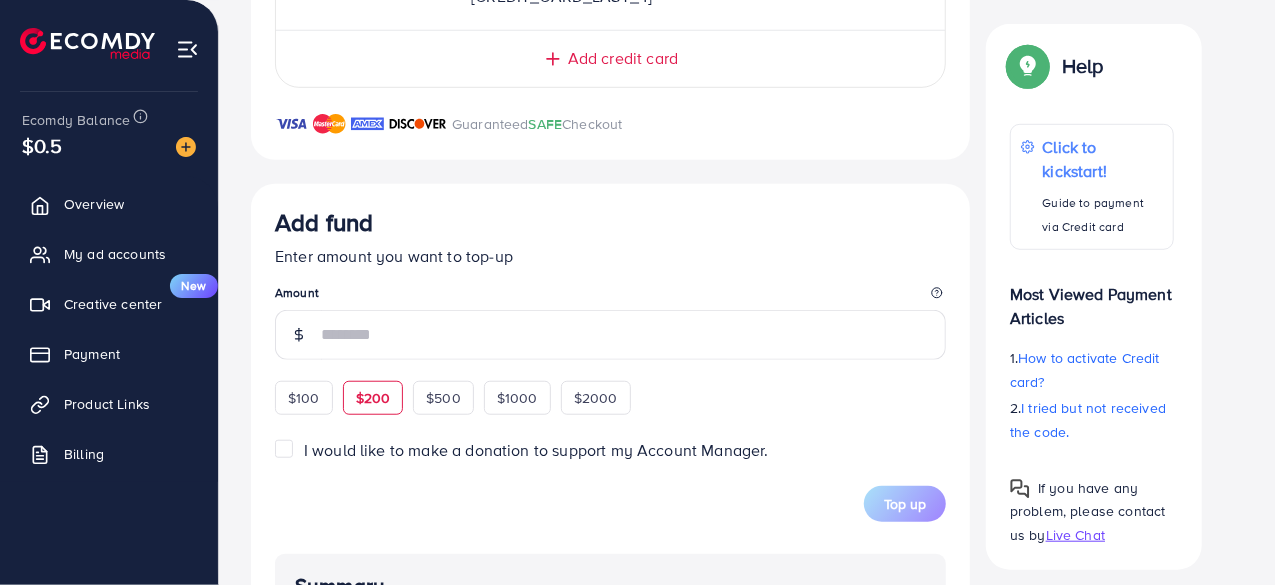 click on "$100 $200 $500 $1000 $2000" at bounding box center (480, 395) 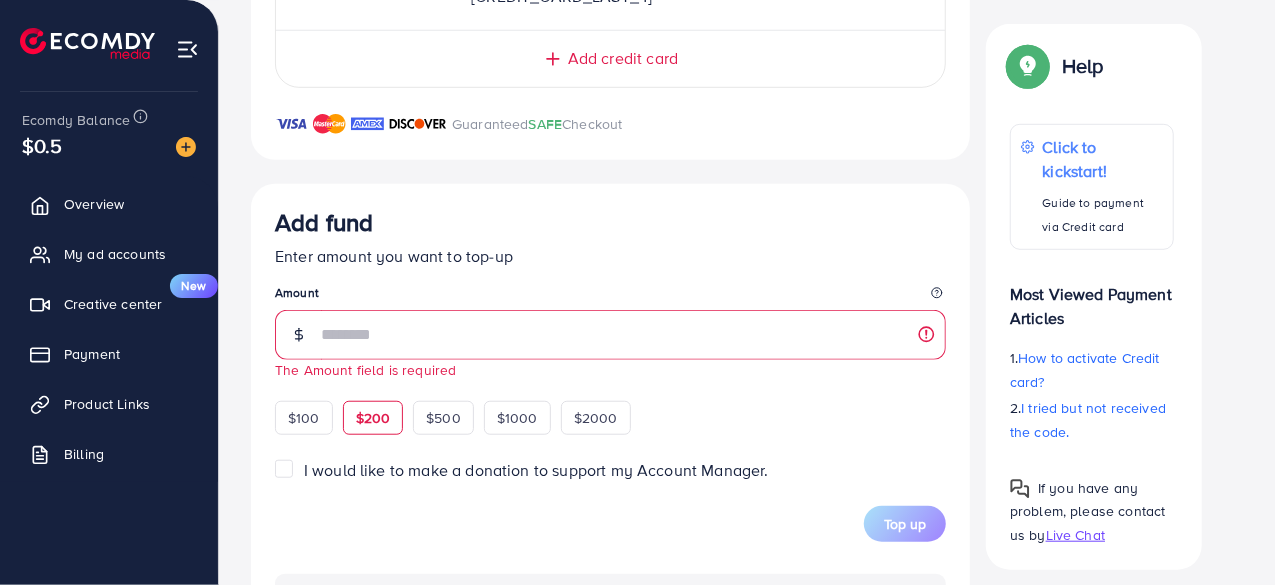 click on "$200" at bounding box center (373, 418) 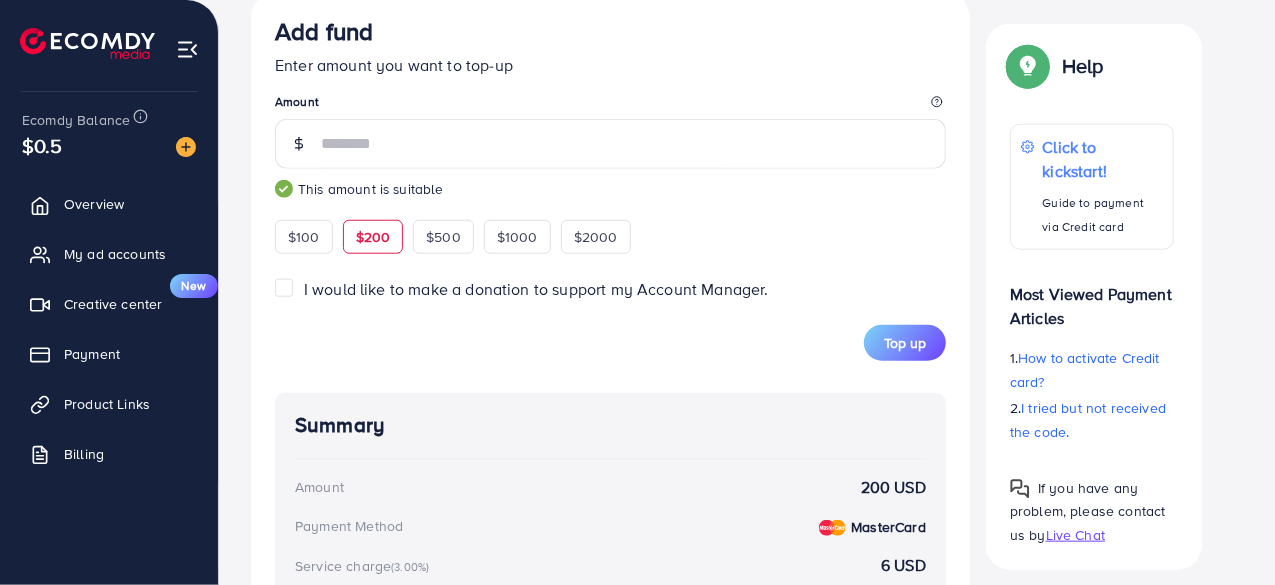 scroll, scrollTop: 827, scrollLeft: 0, axis: vertical 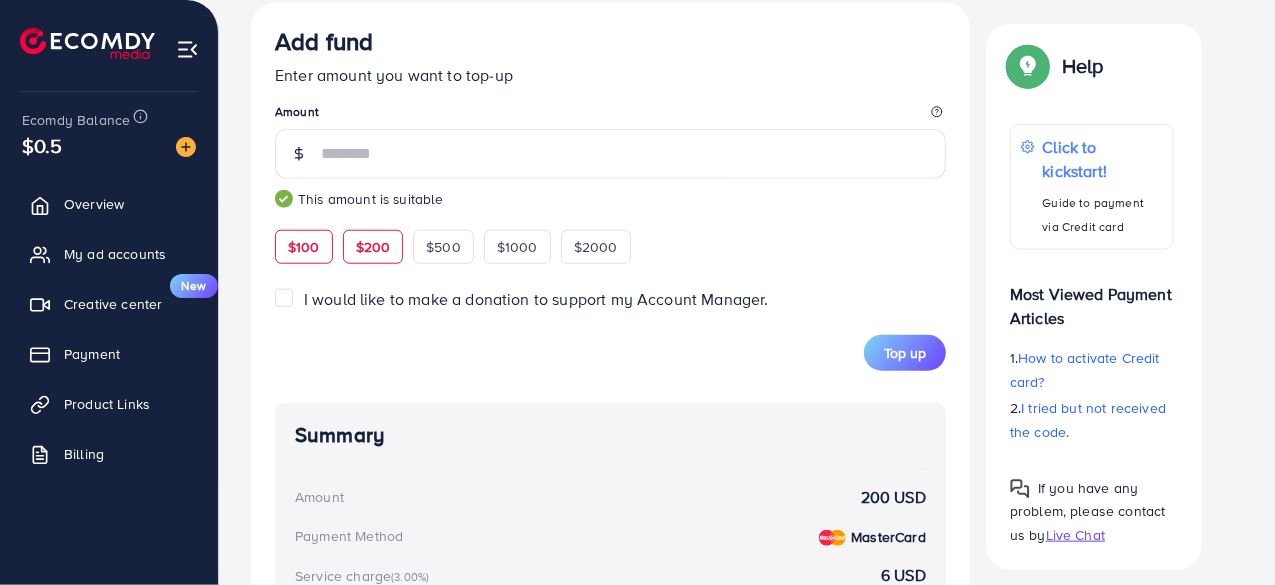 click on "$100" at bounding box center (304, 247) 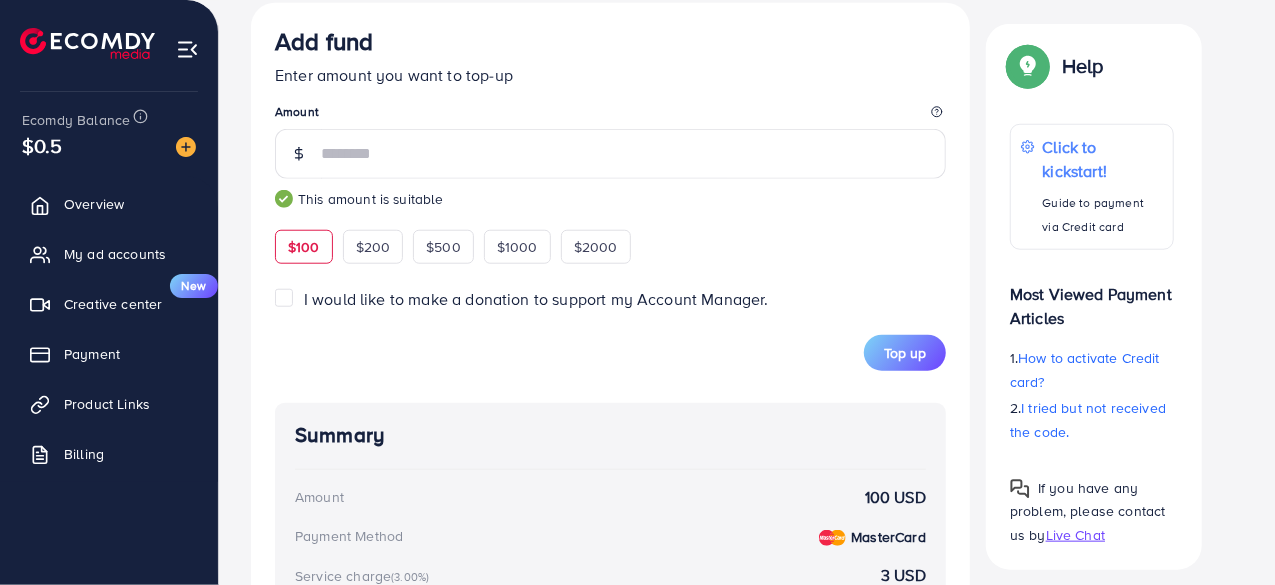 click on "$100" at bounding box center (304, 247) 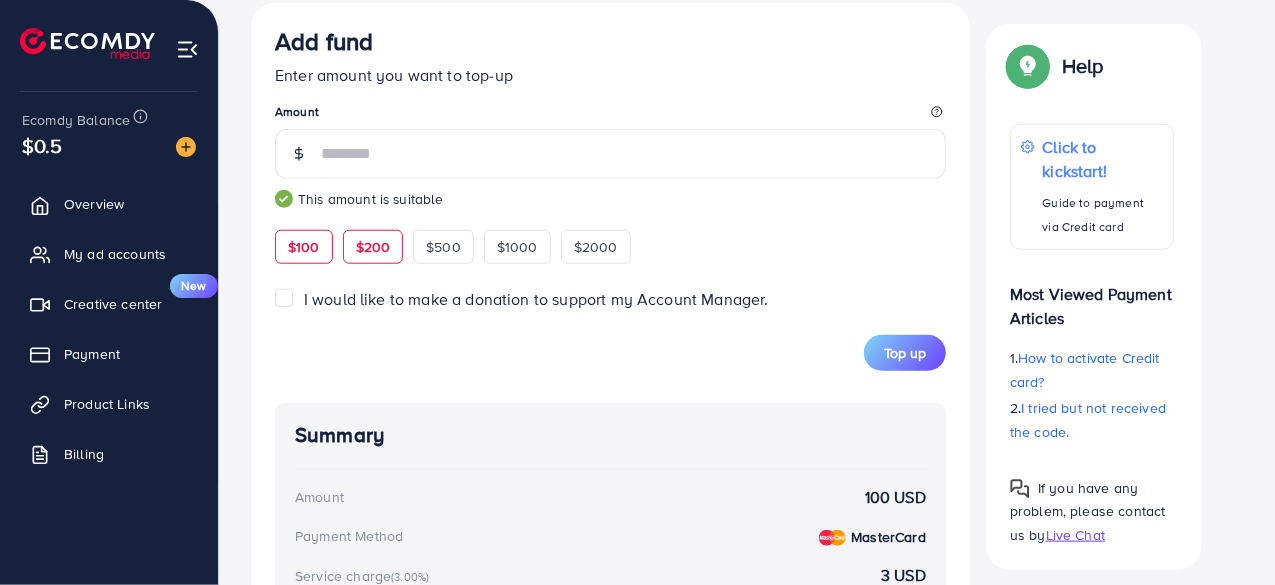 click on "$200" at bounding box center [373, 247] 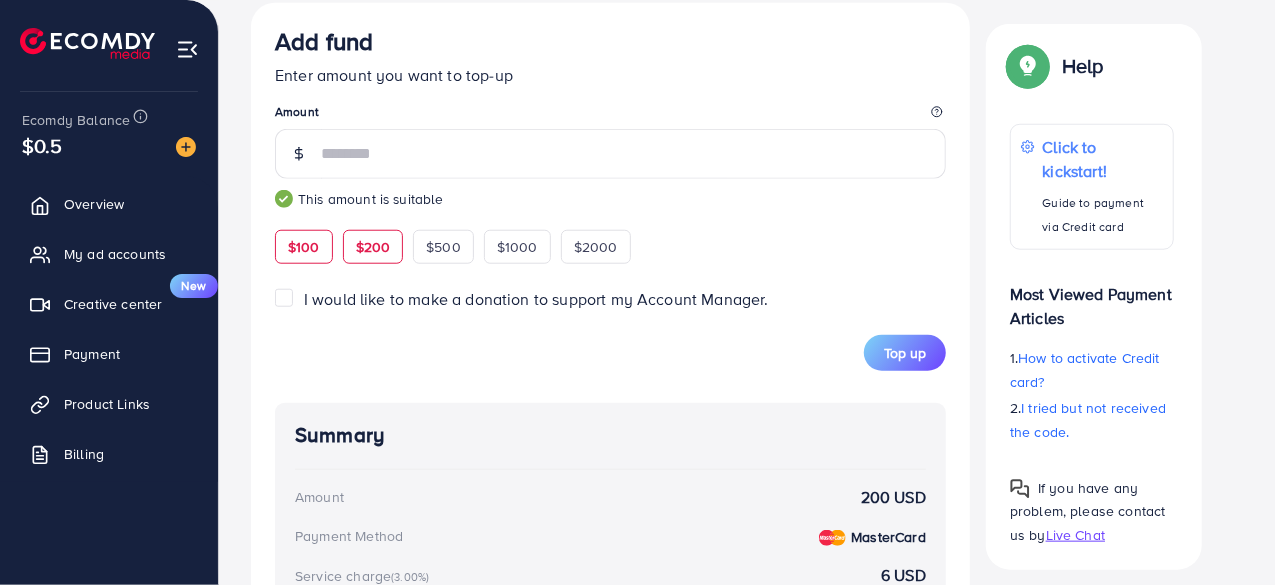 click on "$100" at bounding box center (304, 247) 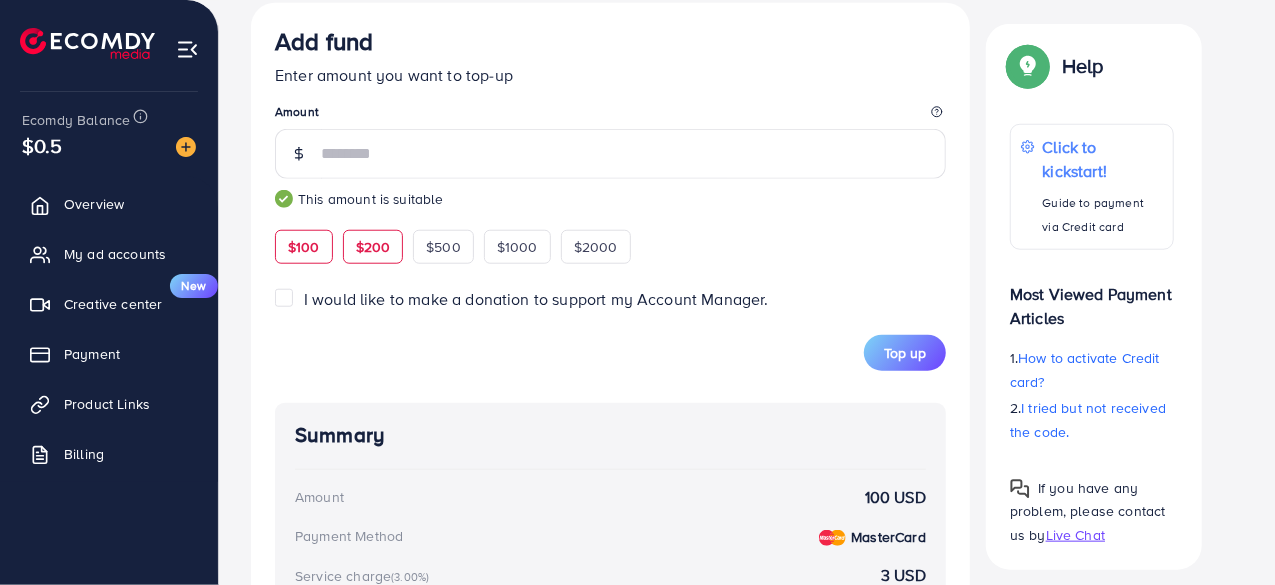 click on "$200" at bounding box center [373, 247] 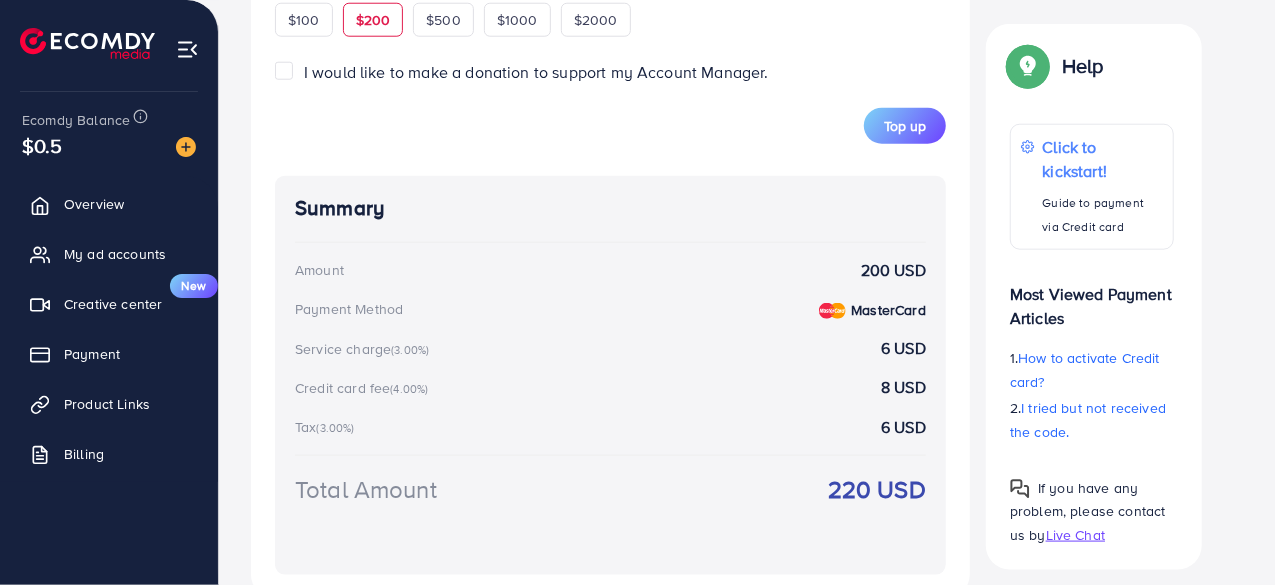 scroll, scrollTop: 1055, scrollLeft: 0, axis: vertical 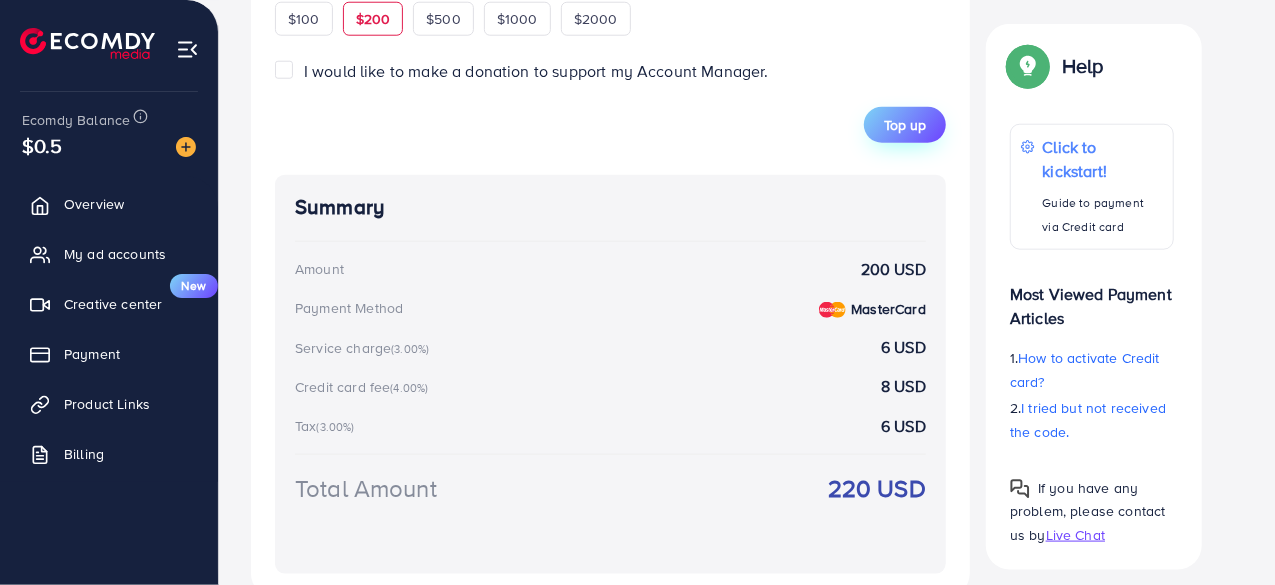 click on "Top up" at bounding box center (905, 125) 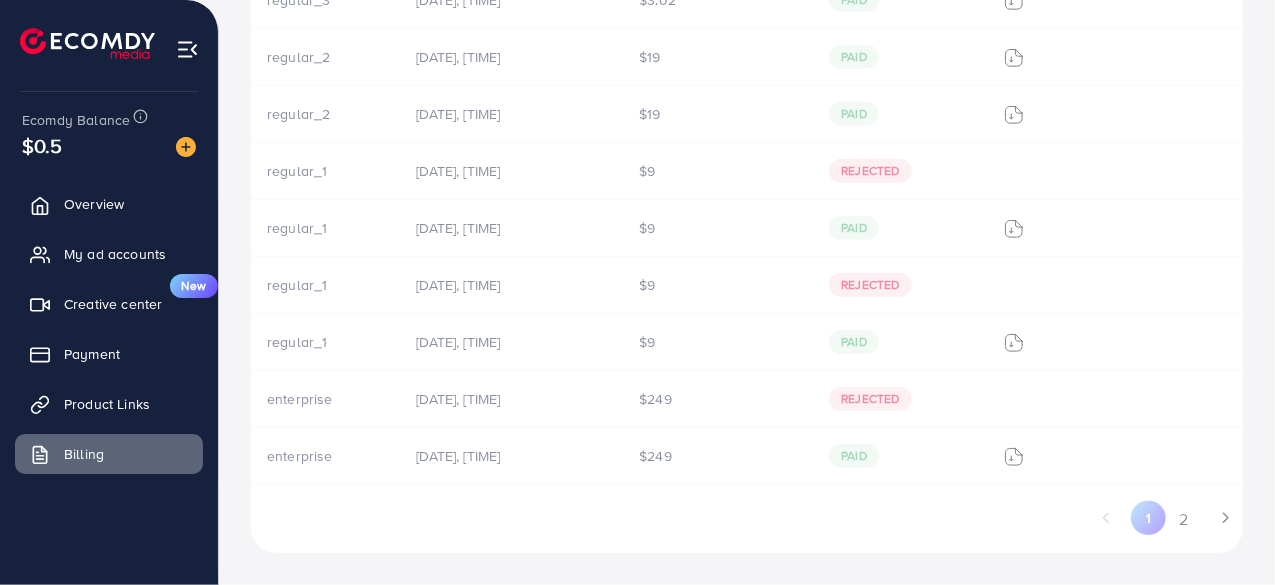 scroll, scrollTop: 0, scrollLeft: 0, axis: both 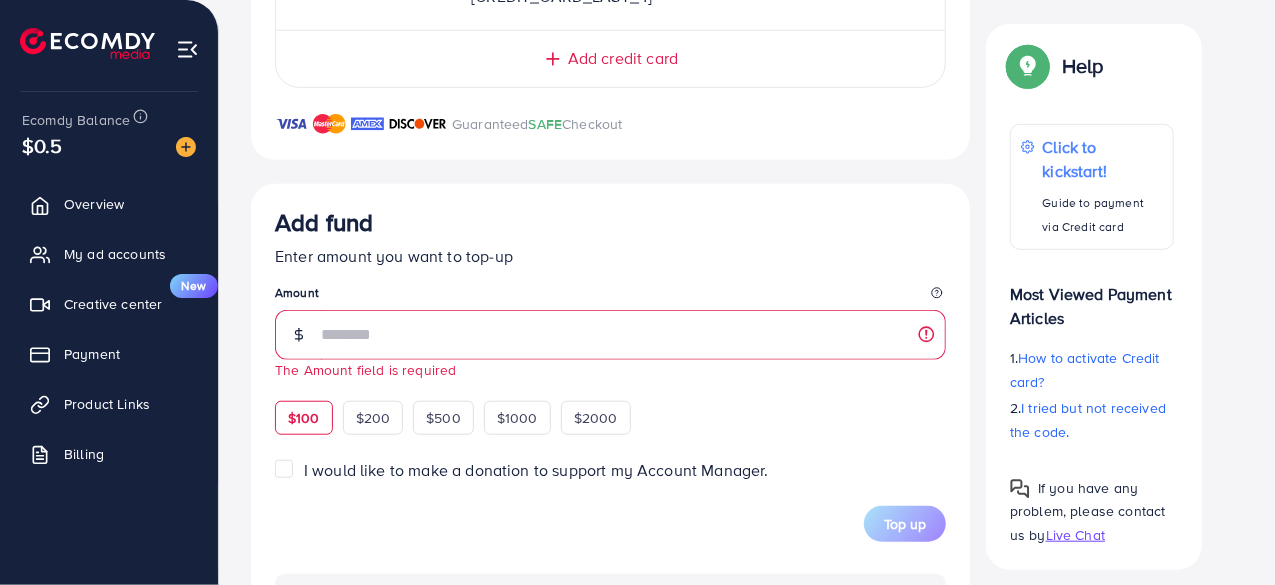 click on "$100" at bounding box center [304, 418] 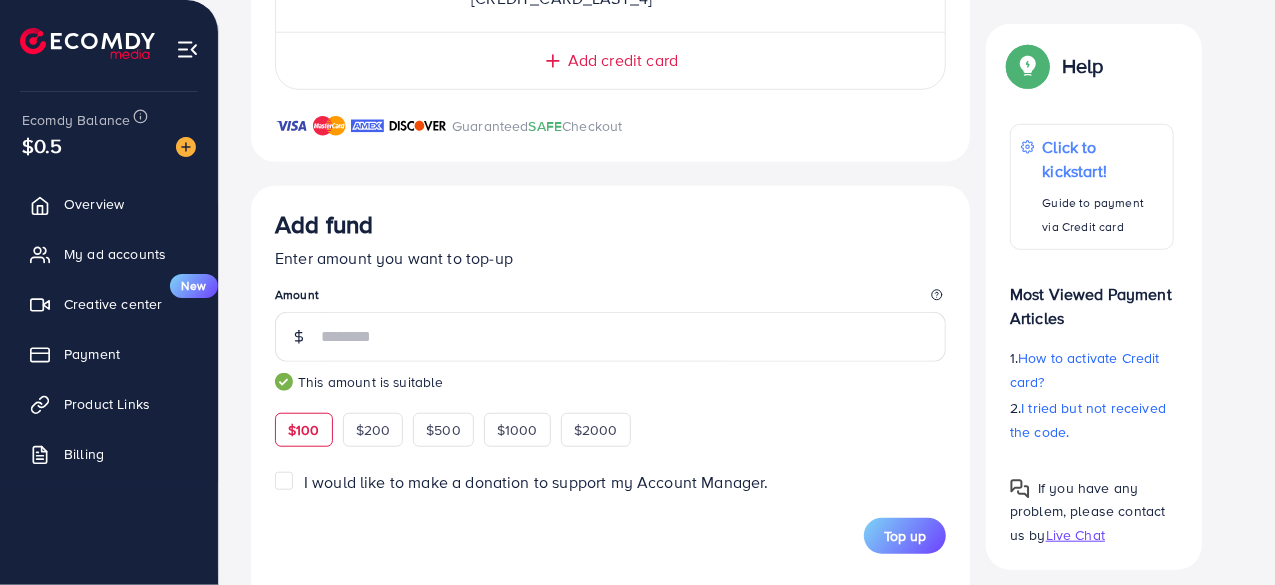 scroll, scrollTop: 646, scrollLeft: 0, axis: vertical 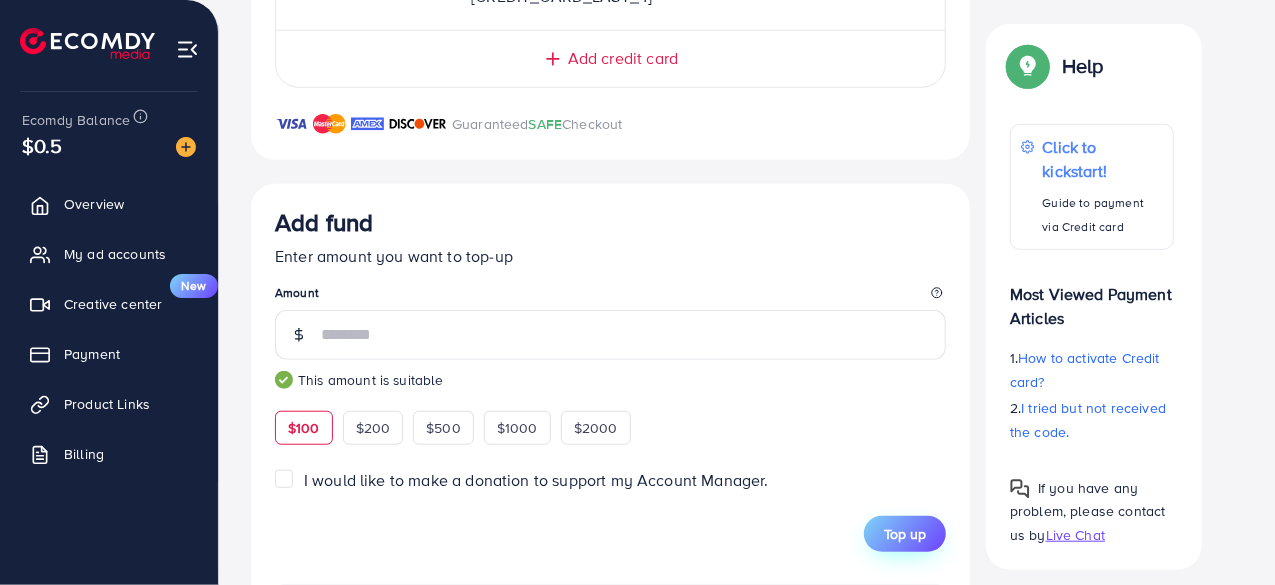 click on "Top up" at bounding box center [905, 534] 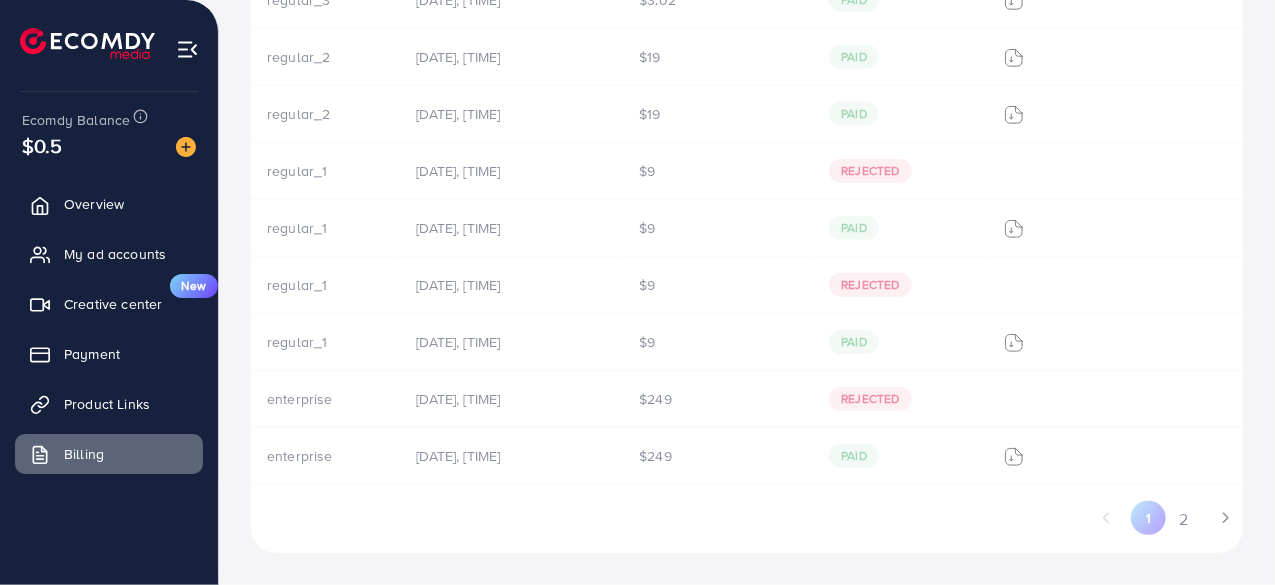 scroll, scrollTop: 0, scrollLeft: 0, axis: both 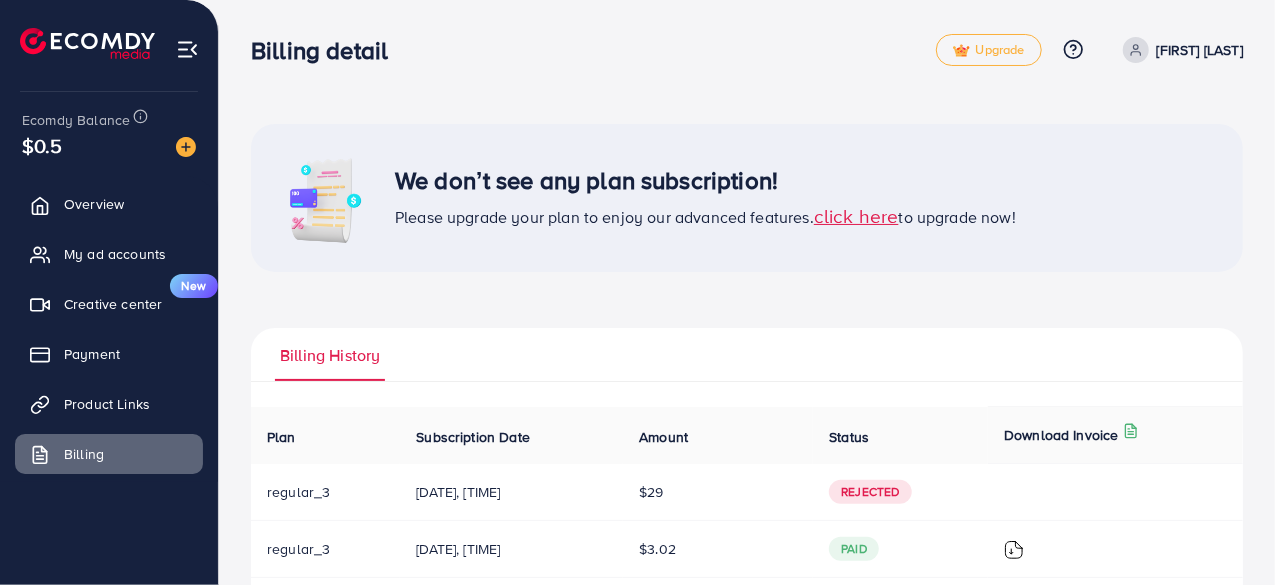 click on "Billing History" at bounding box center [330, 355] 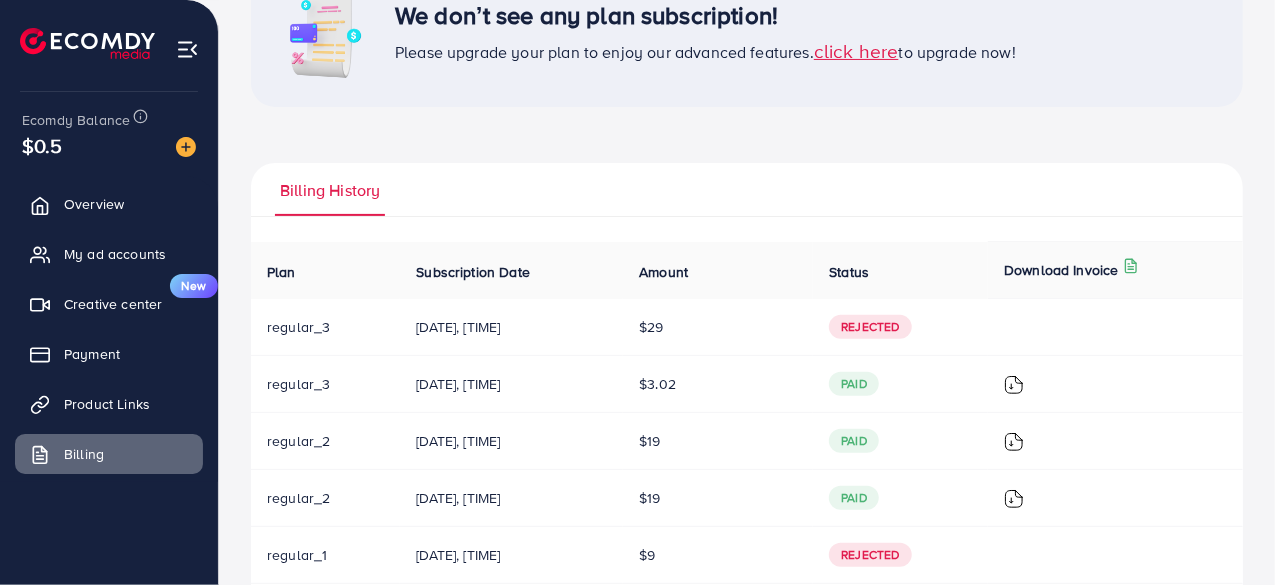 click on "click here" at bounding box center (856, 50) 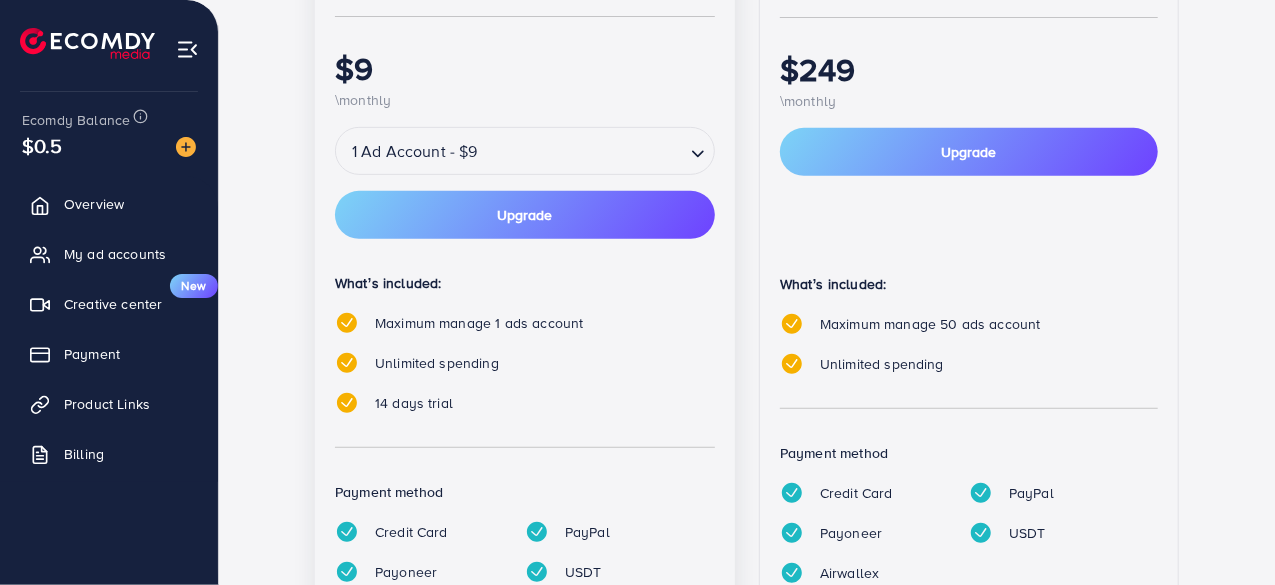 scroll, scrollTop: 0, scrollLeft: 0, axis: both 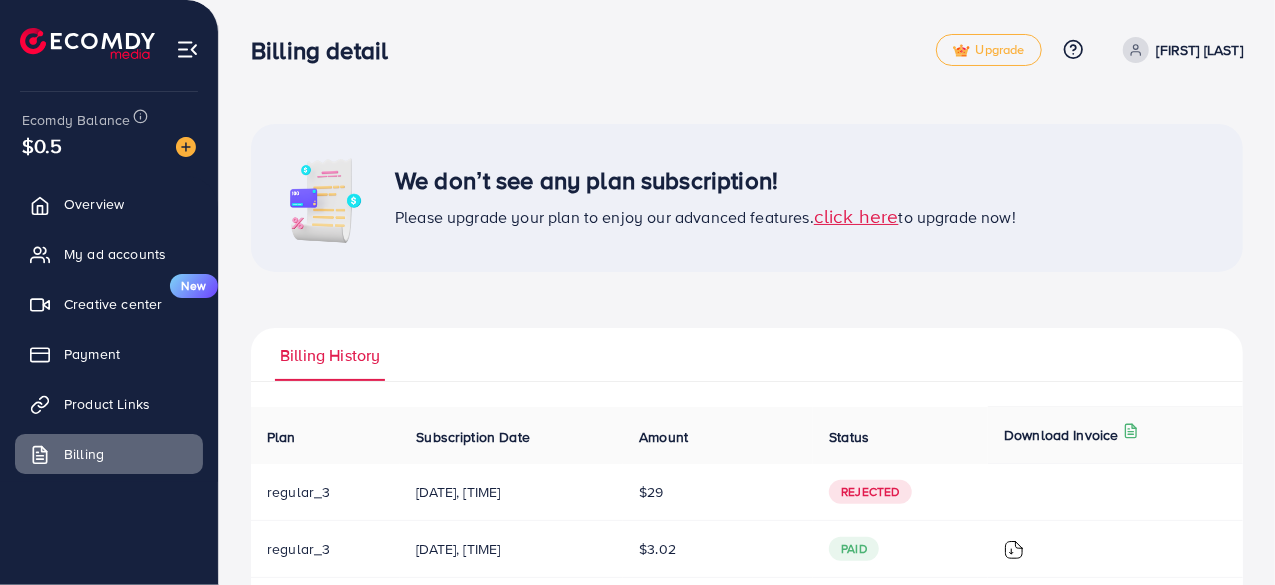 click on "click here" at bounding box center (856, 215) 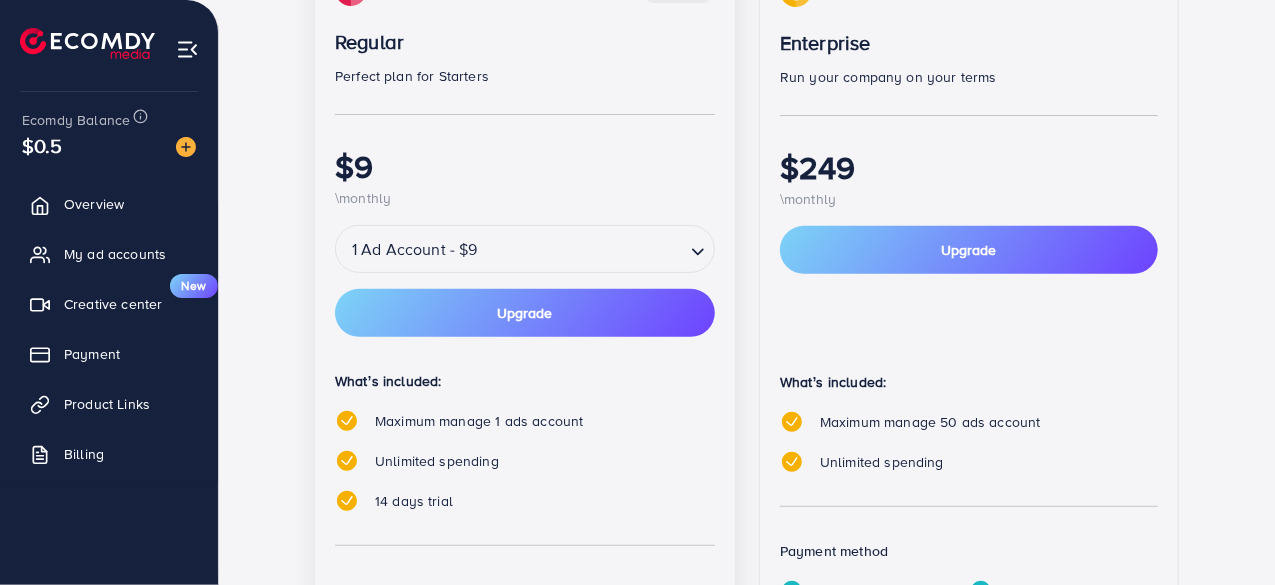 scroll, scrollTop: 342, scrollLeft: 0, axis: vertical 